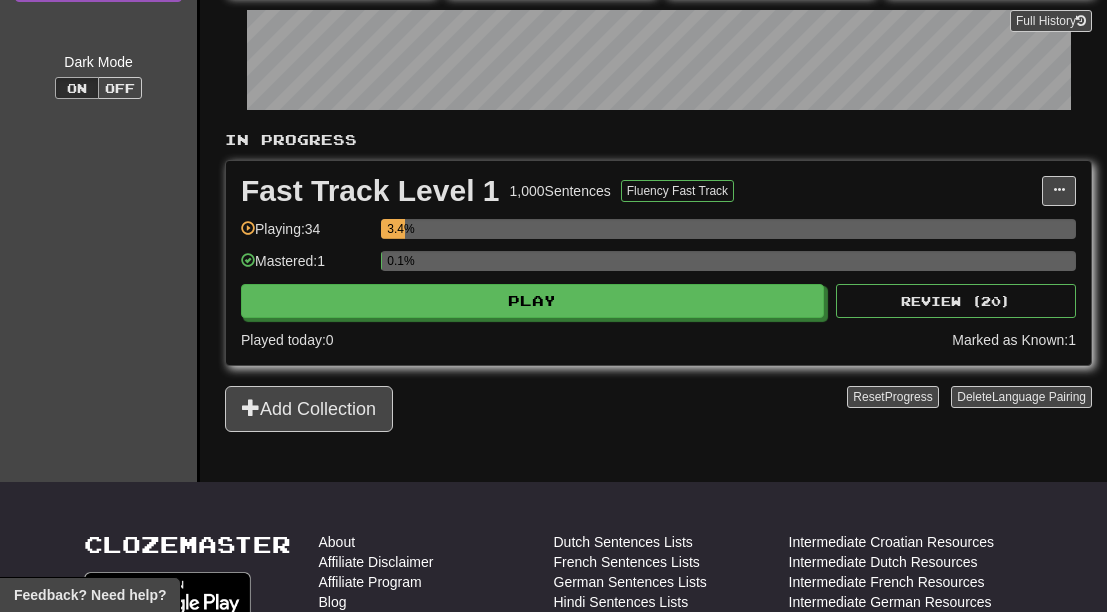 scroll, scrollTop: 338, scrollLeft: 0, axis: vertical 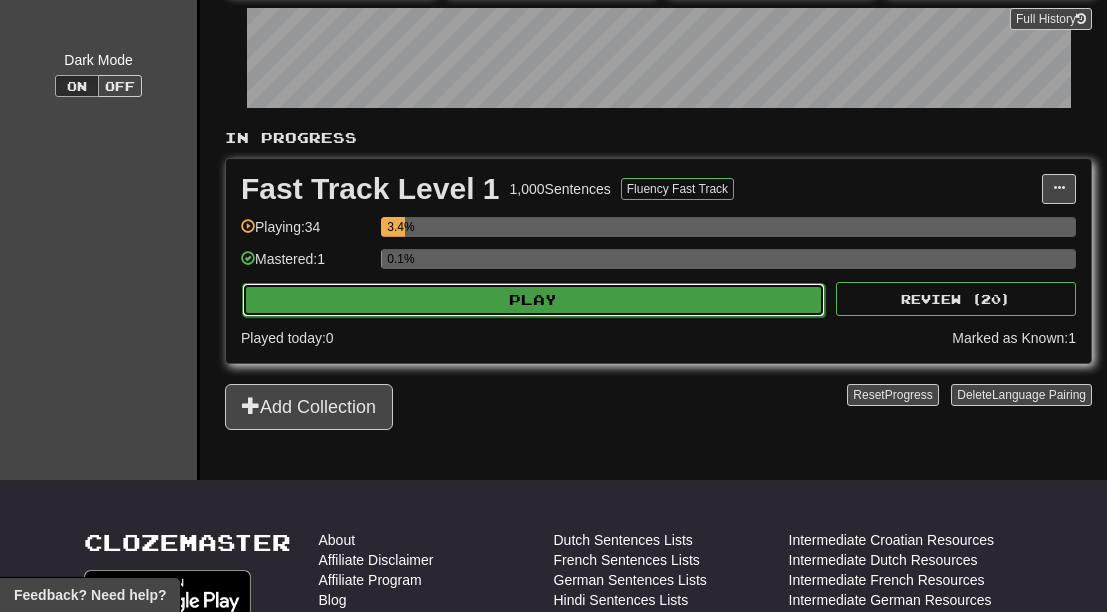 click on "Play" at bounding box center (533, 300) 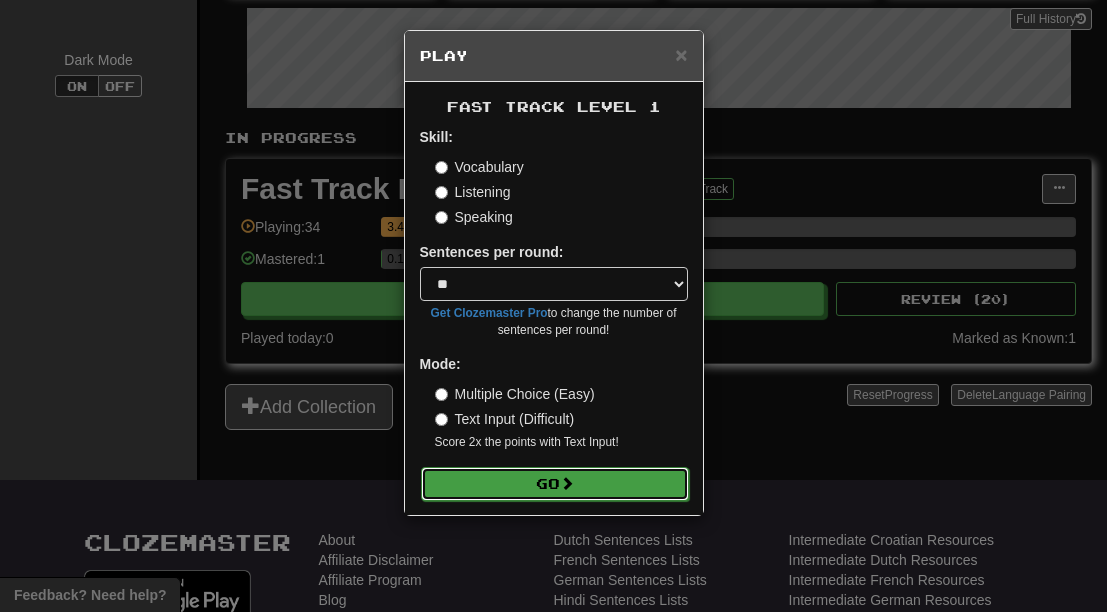 click on "Go" at bounding box center (555, 484) 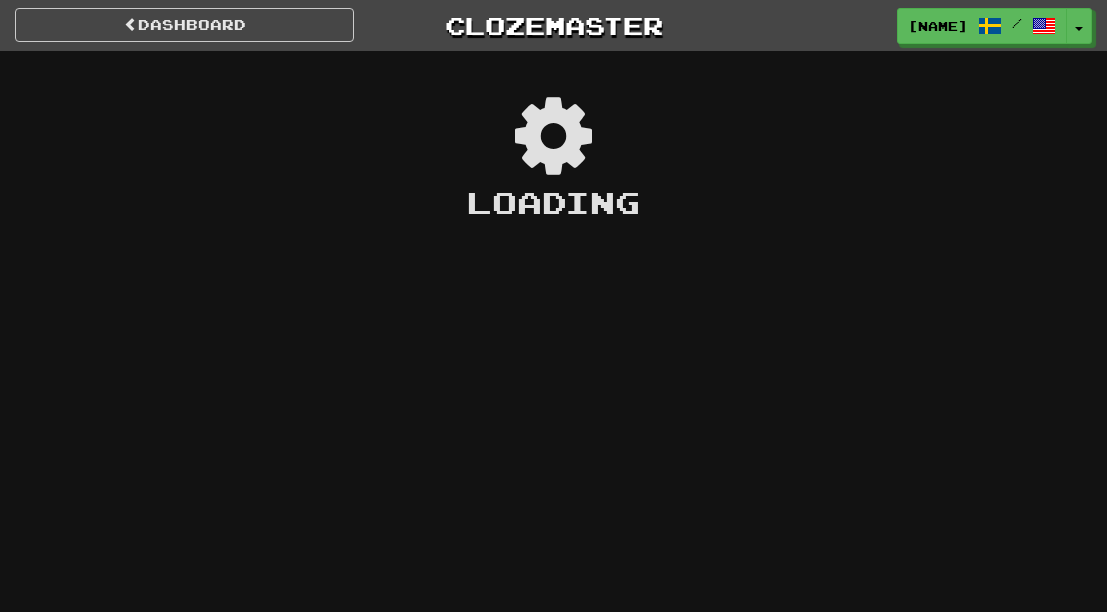 scroll, scrollTop: 0, scrollLeft: 0, axis: both 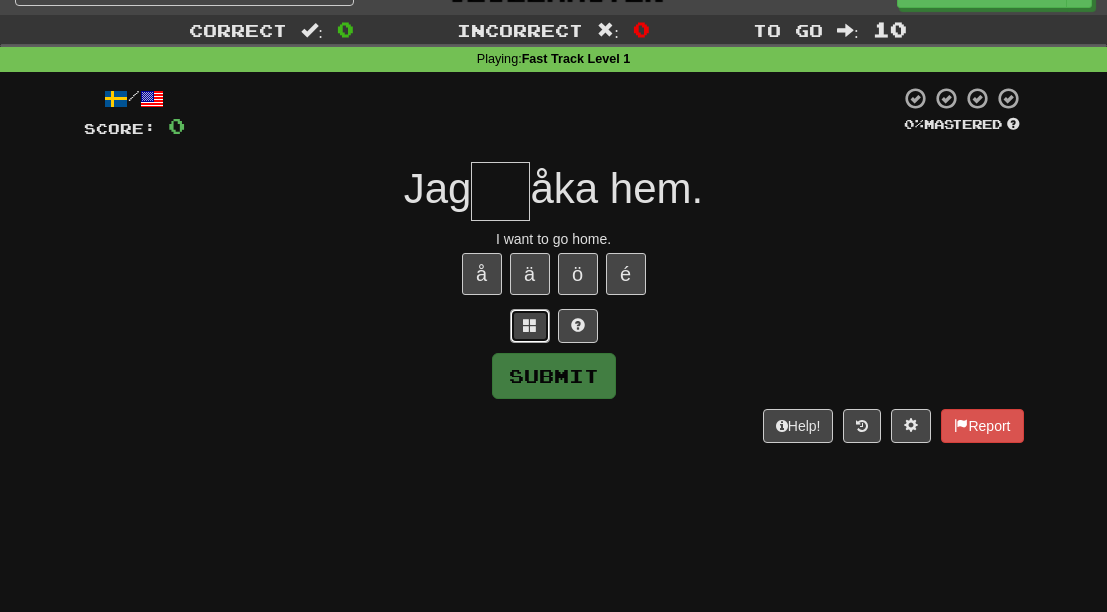 click at bounding box center (530, 326) 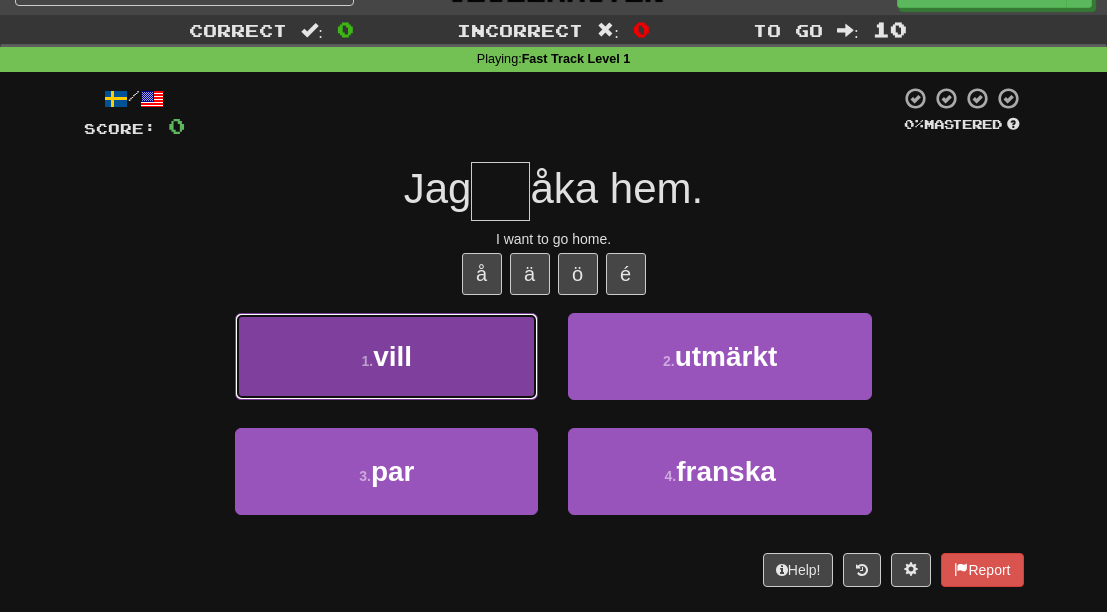click on "vill" at bounding box center (392, 356) 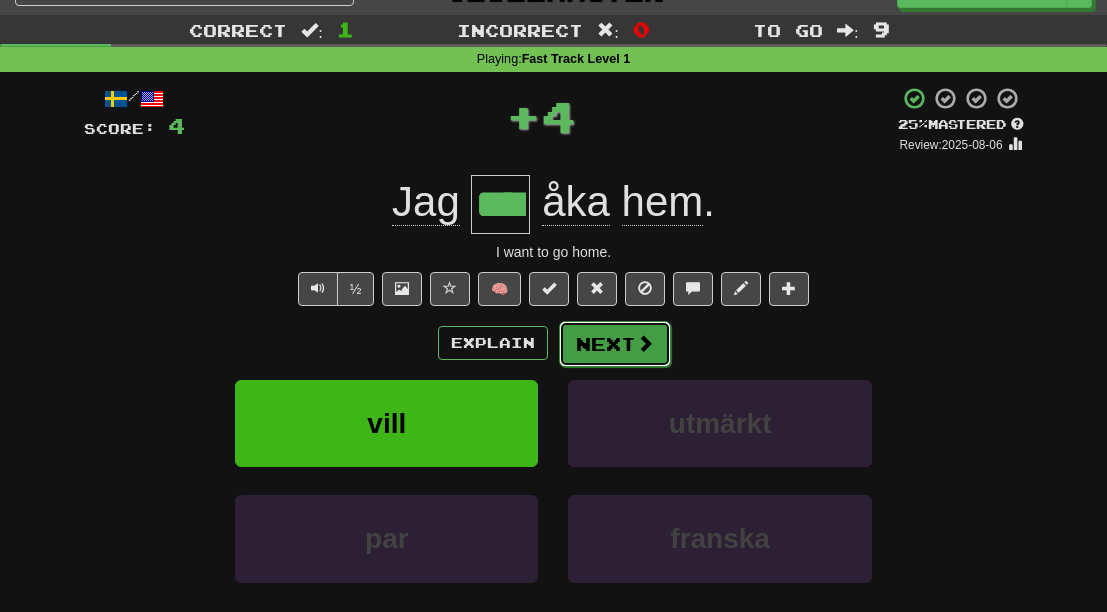 click on "Next" at bounding box center [615, 344] 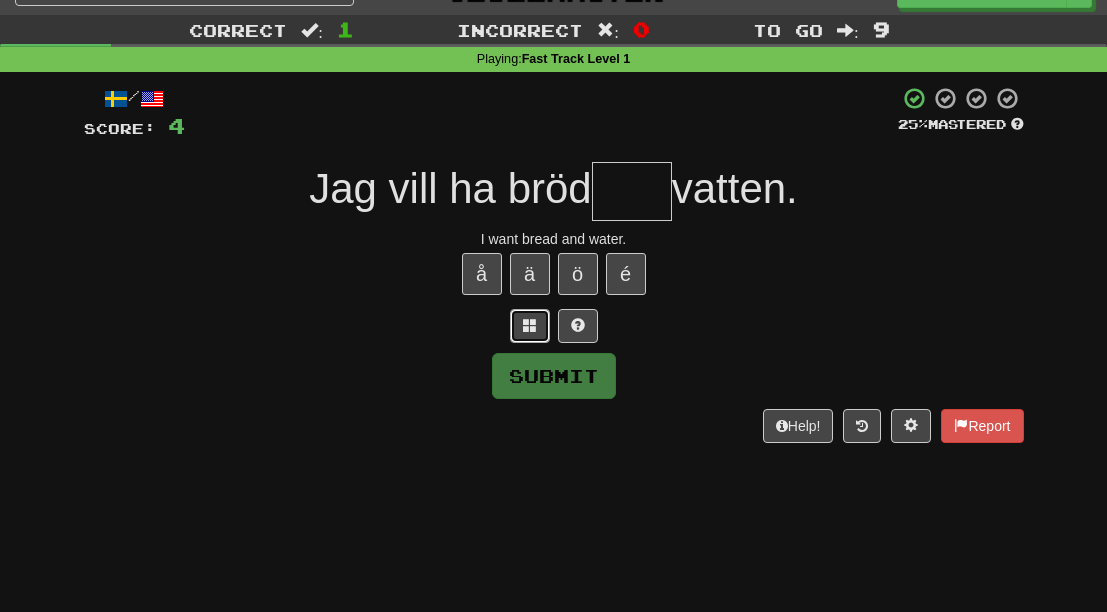 click at bounding box center [530, 325] 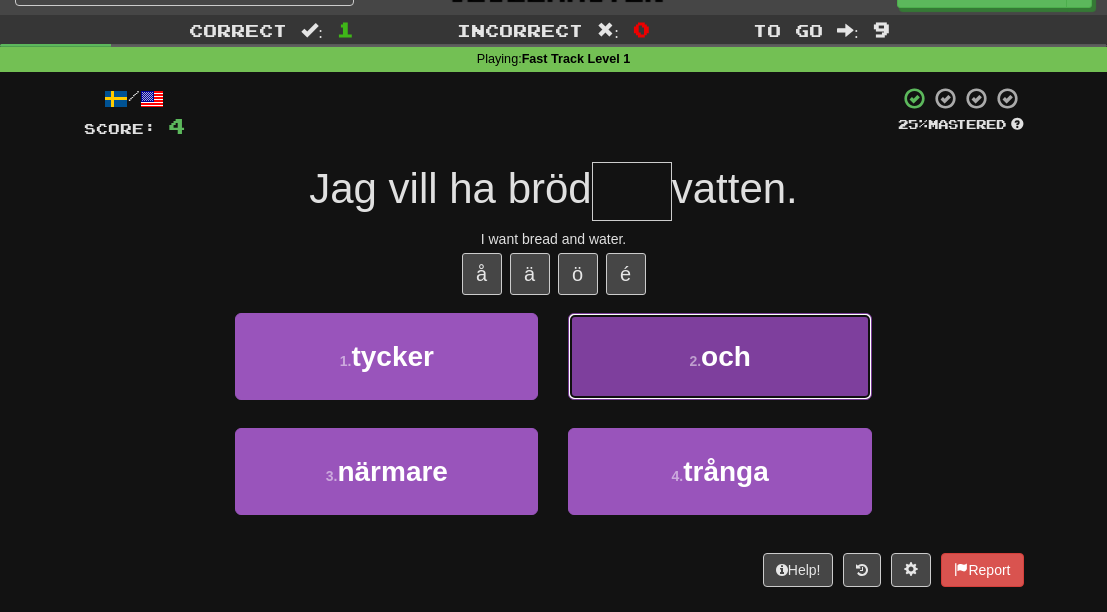 click on "2 .  och" at bounding box center [719, 356] 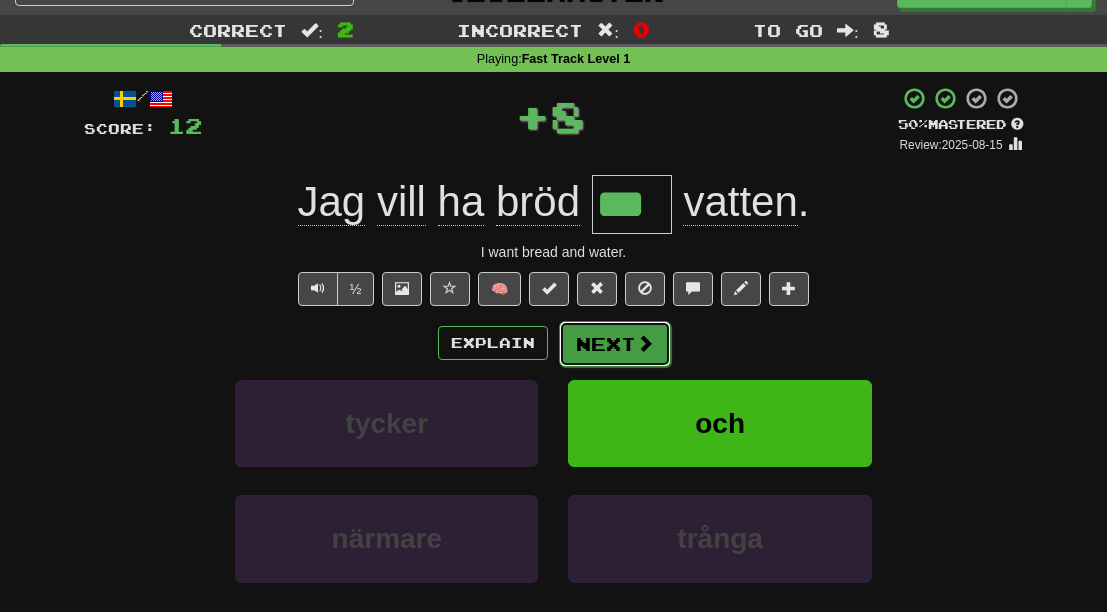 click on "Next" at bounding box center (615, 344) 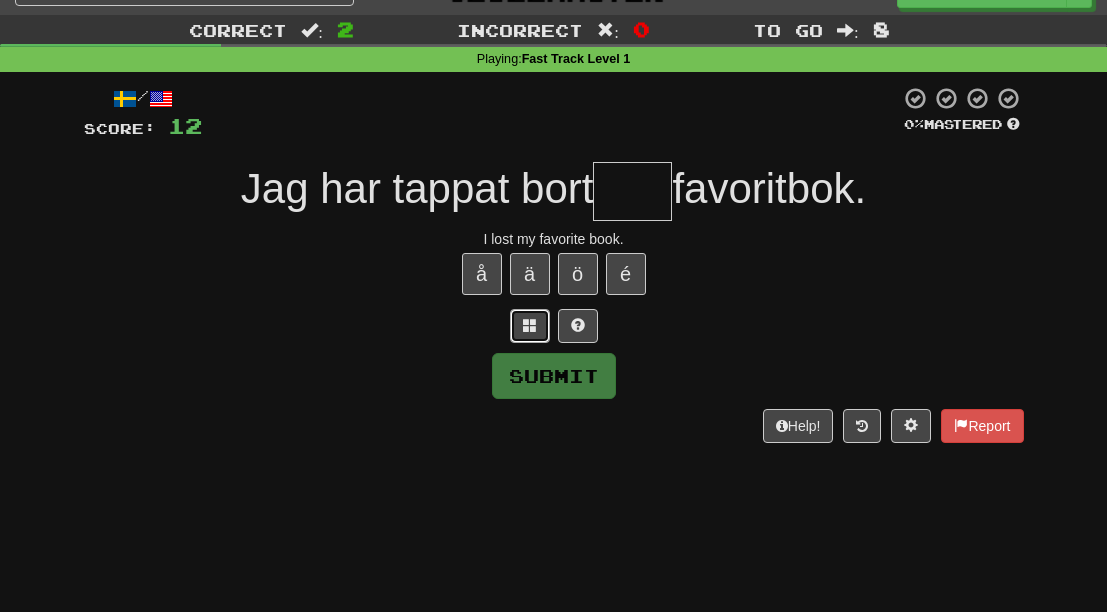 click at bounding box center (530, 325) 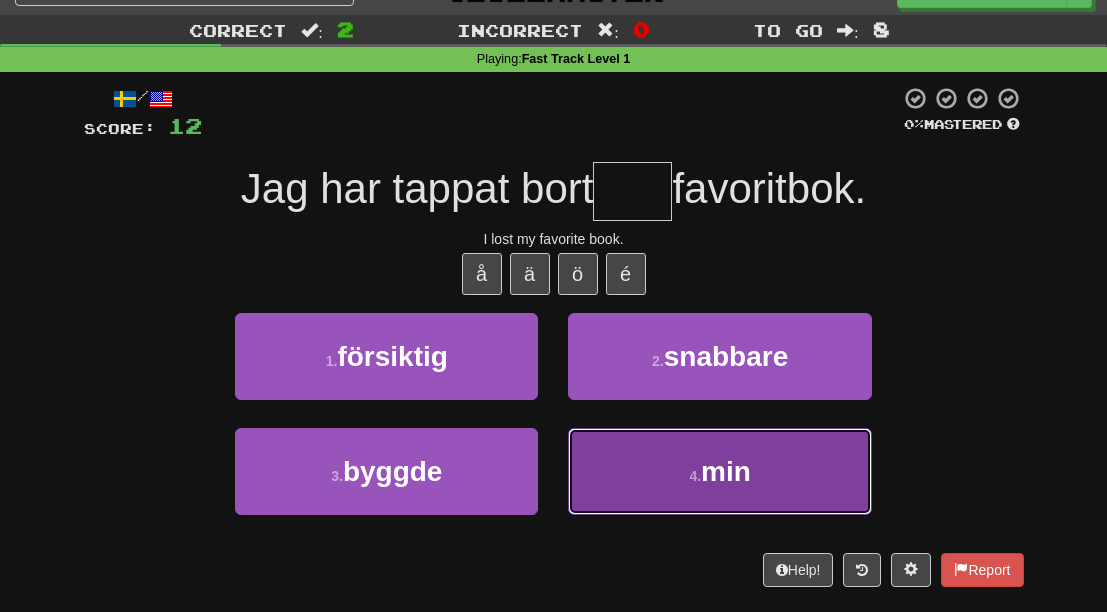click on "4 ." at bounding box center (695, 476) 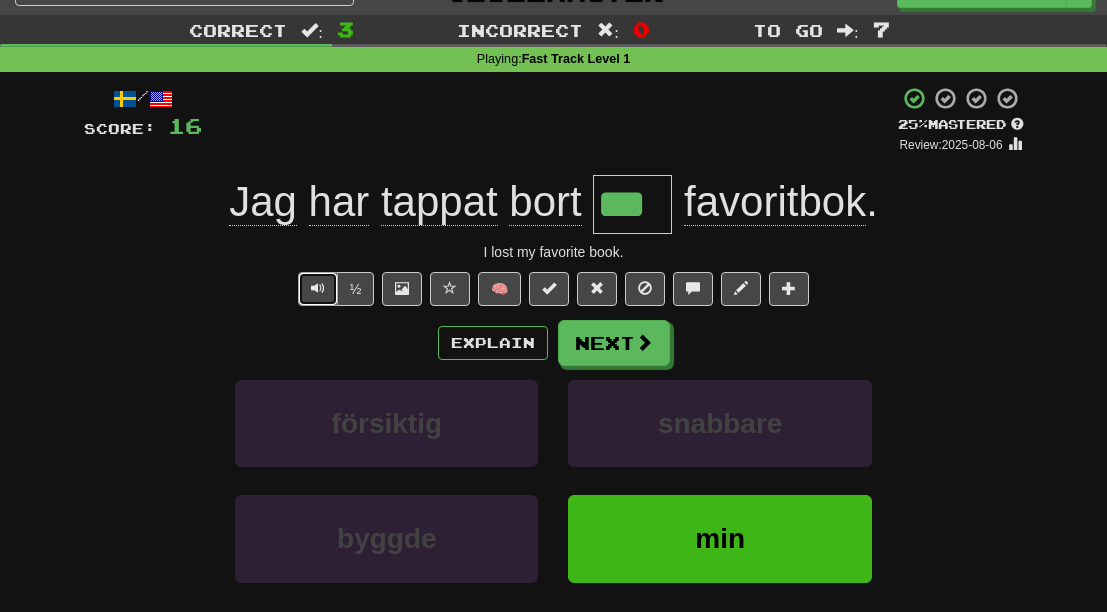 click at bounding box center [318, 288] 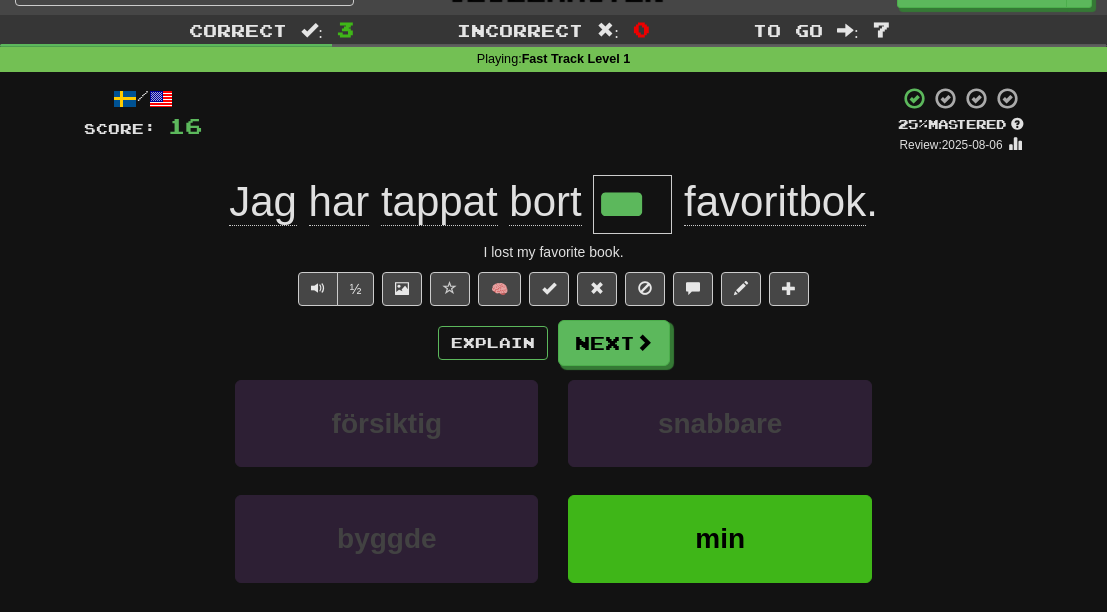 click on "bort" 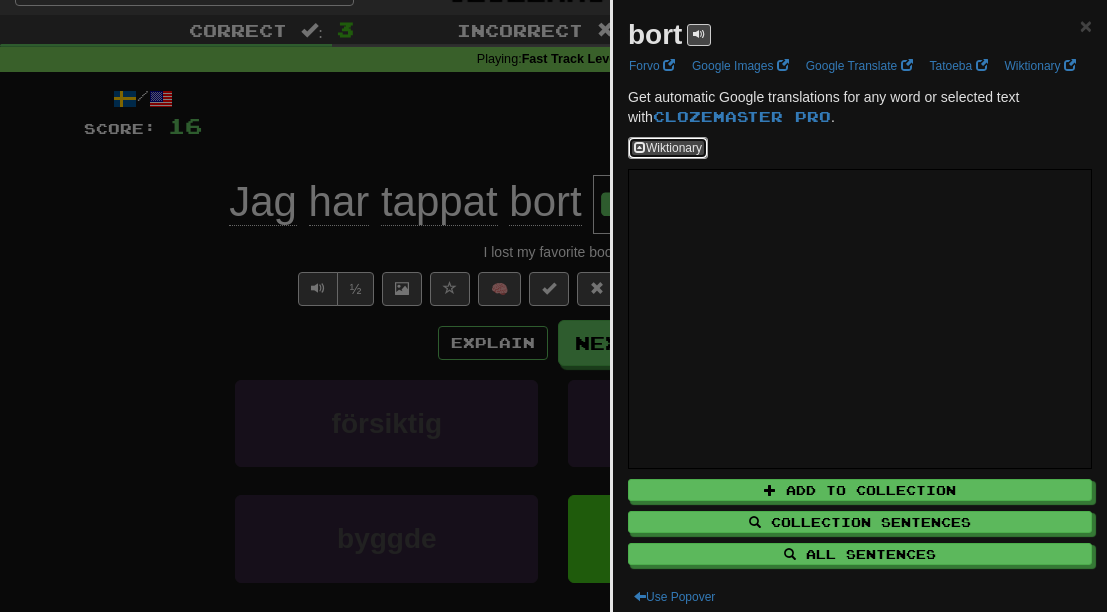 click on "Wiktionary" at bounding box center (668, 148) 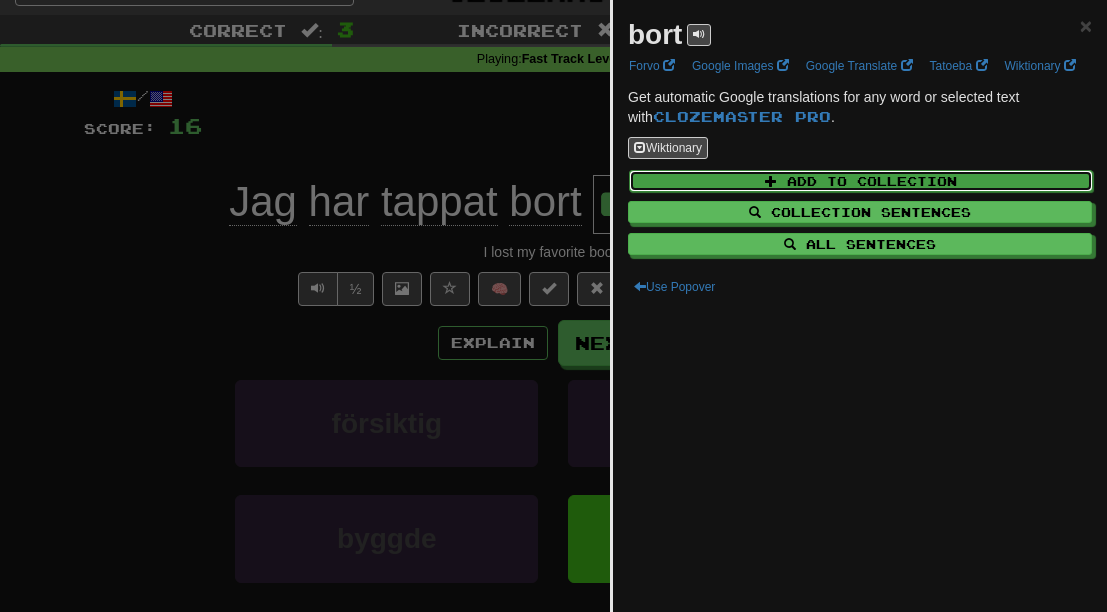 click on "Add to Collection" at bounding box center (861, 181) 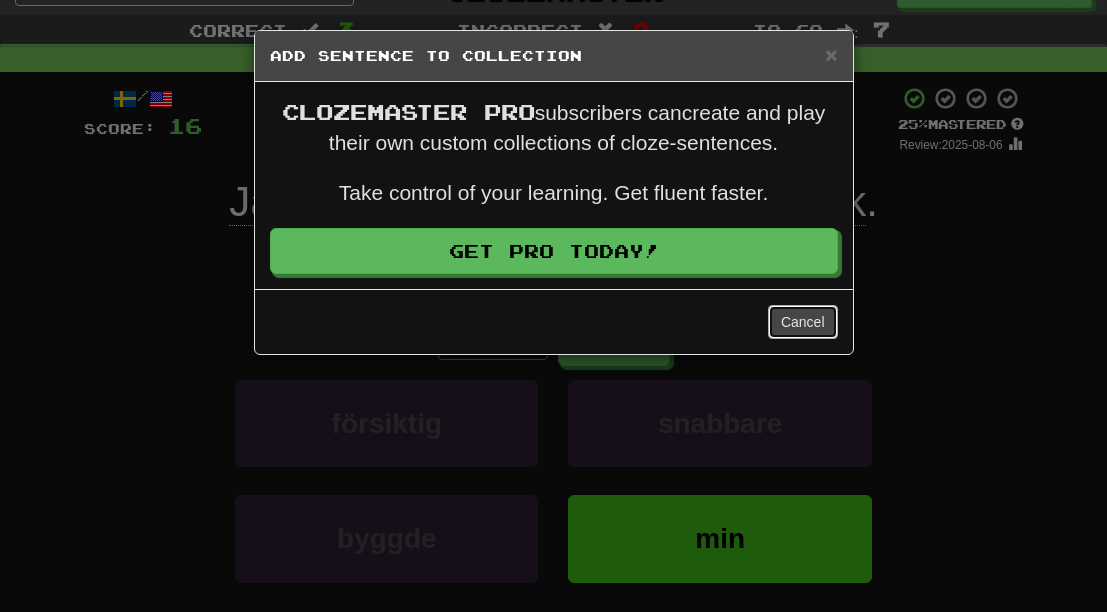 click on "Cancel" at bounding box center [803, 322] 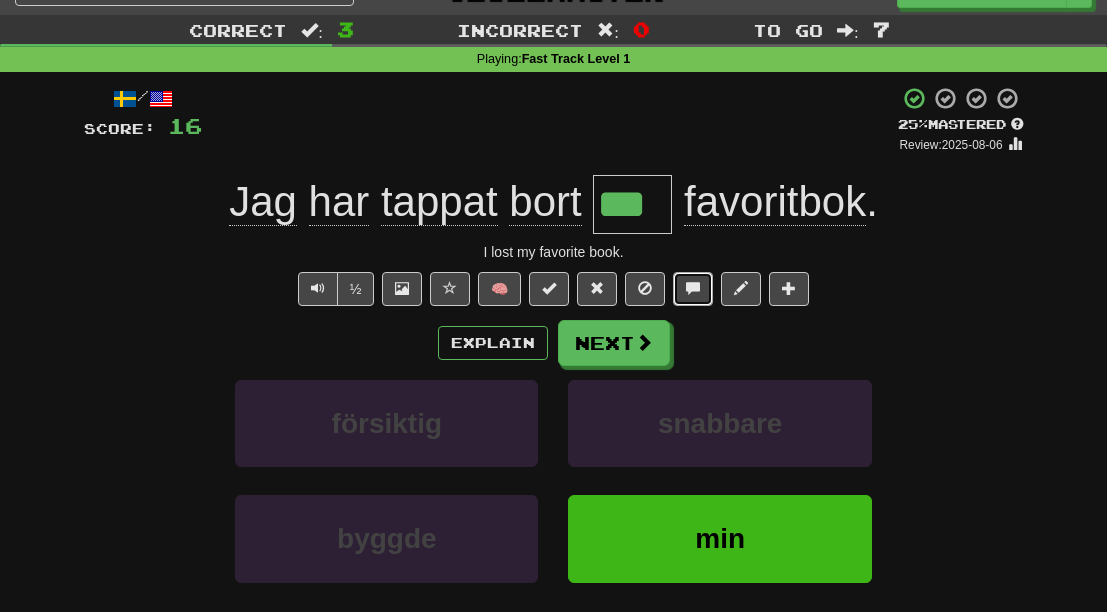 click at bounding box center [693, 288] 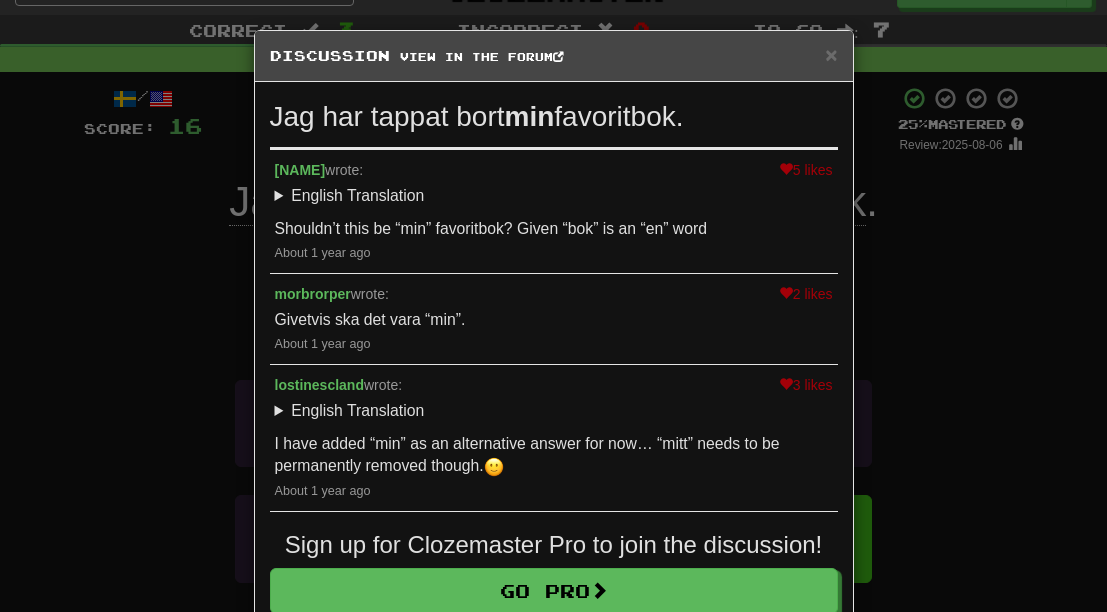 click on "× Discussion View in the forum  Jag har tappat bort  min  favoritbok.
5
likes
[NAME]
wrote:
English Translation
I lost my favorite book.
Shouldn’t this be “min” favoritbok? Given “bok” is an “en” word
About 1 year ago
2
likes
[NAME]
wrote:
Givetvis ska det vara “min”.
About 1 year ago
3
likes
[NAME]
wrote:
English Translation
I lost my favorite book.
I have added “min” as an alternative answer for now… “mitt” needs to be permanently removed though.
About 1 year ago
Sign up for Clozemaster Pro to join the discussion! Go Pro  All sentence comments also appear in the forum -  check it out ! Close Loading" at bounding box center (553, 306) 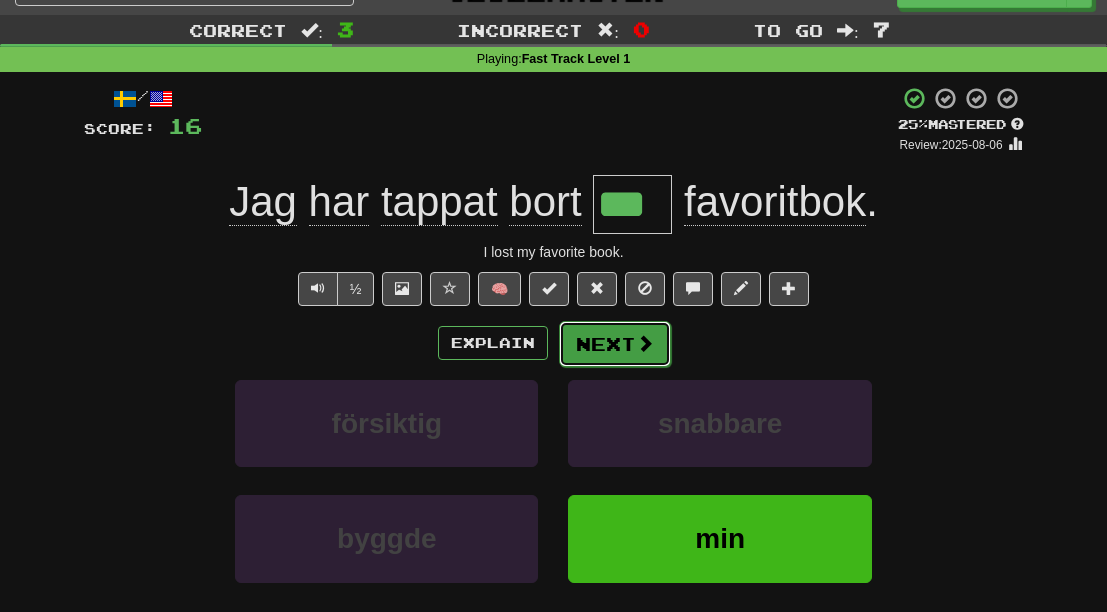 click on "Next" at bounding box center [615, 344] 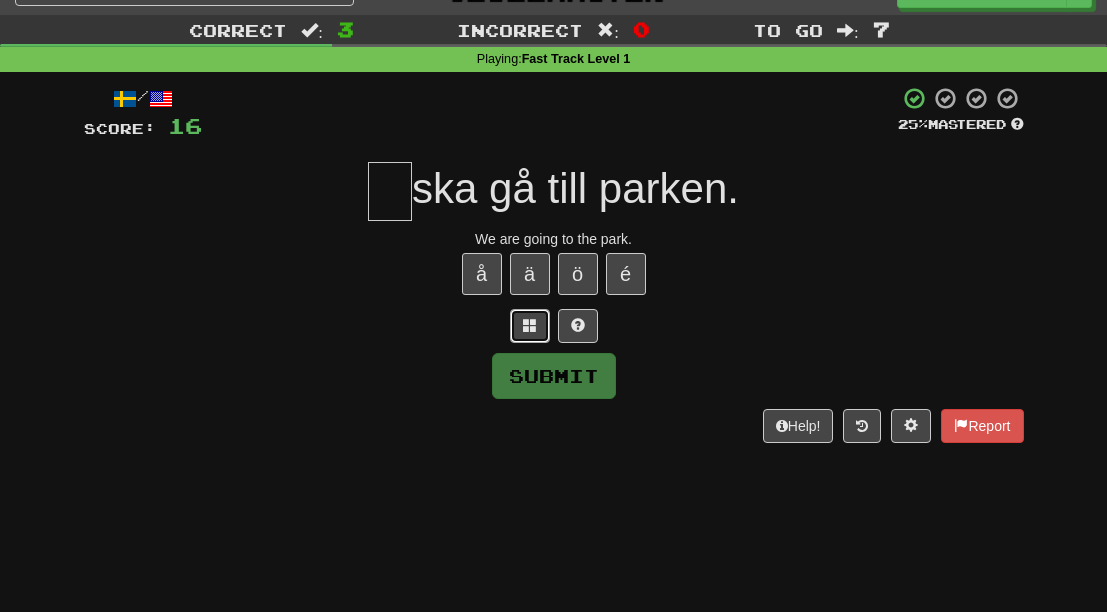 click at bounding box center (530, 325) 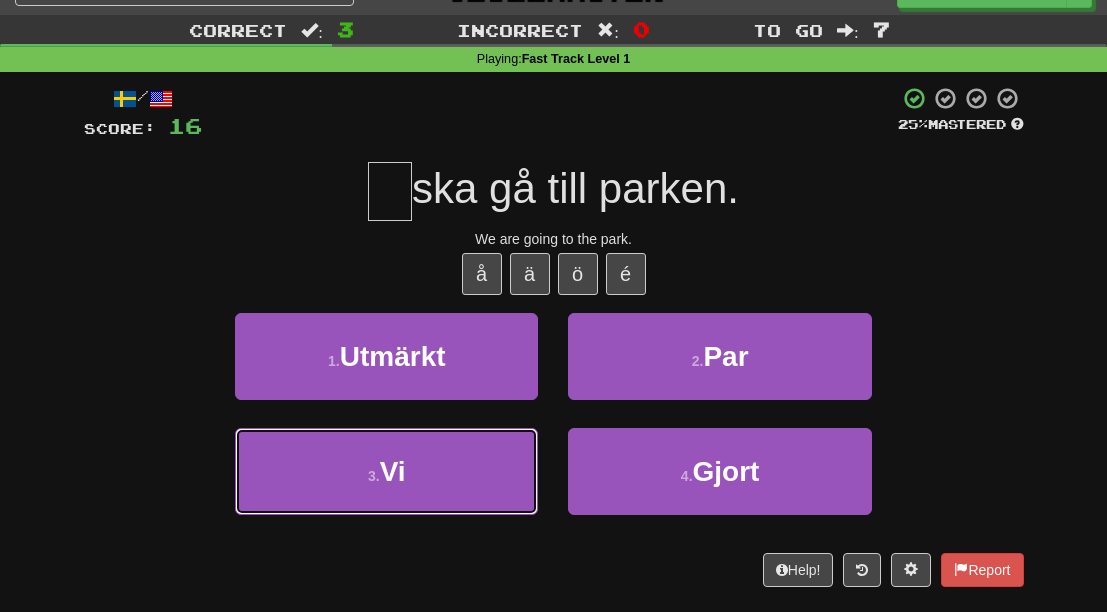 click on "3 .  Vi" at bounding box center [386, 471] 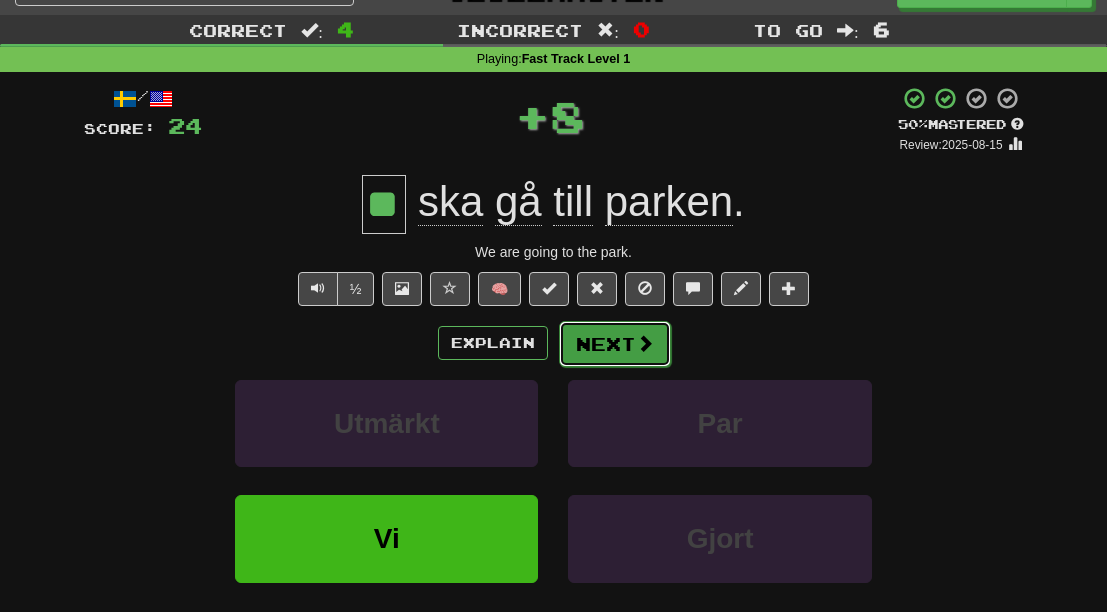 click at bounding box center (645, 343) 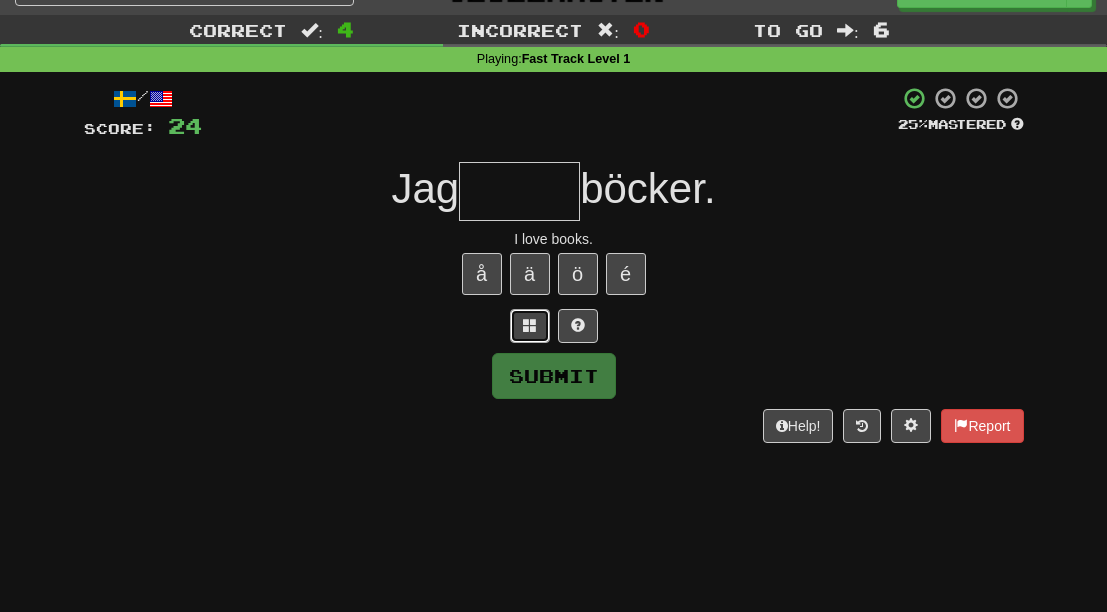 click at bounding box center [530, 326] 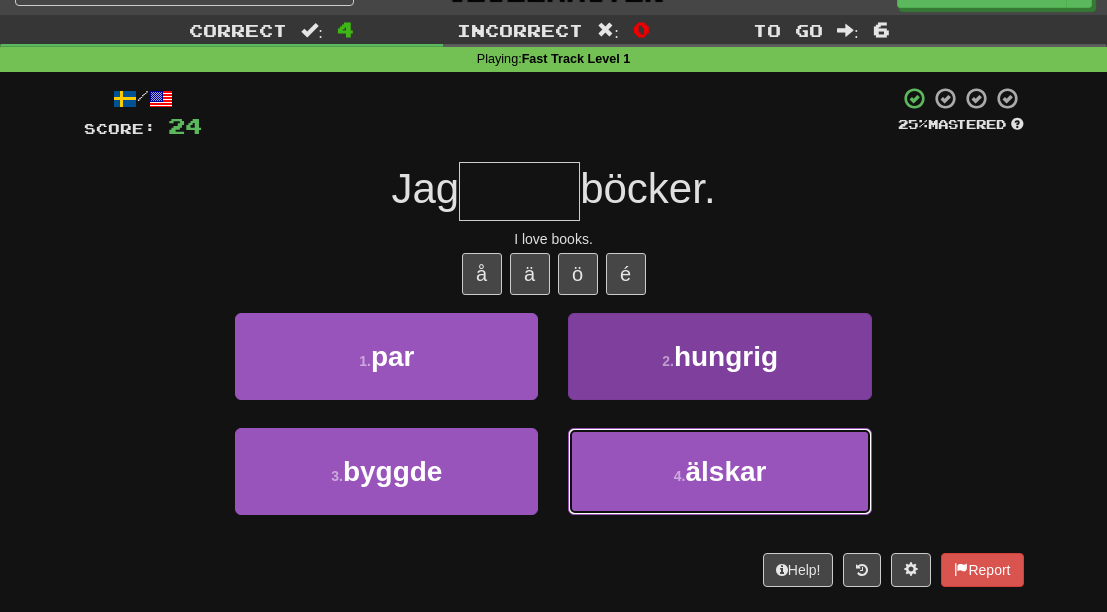 click on "älskar" at bounding box center [726, 471] 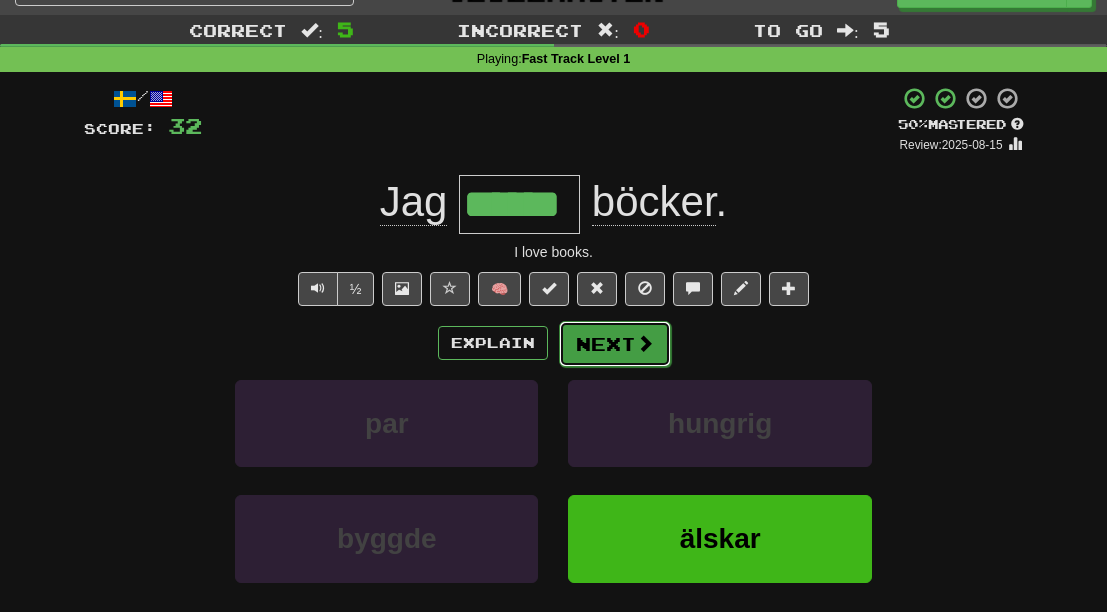 click on "Next" at bounding box center [615, 344] 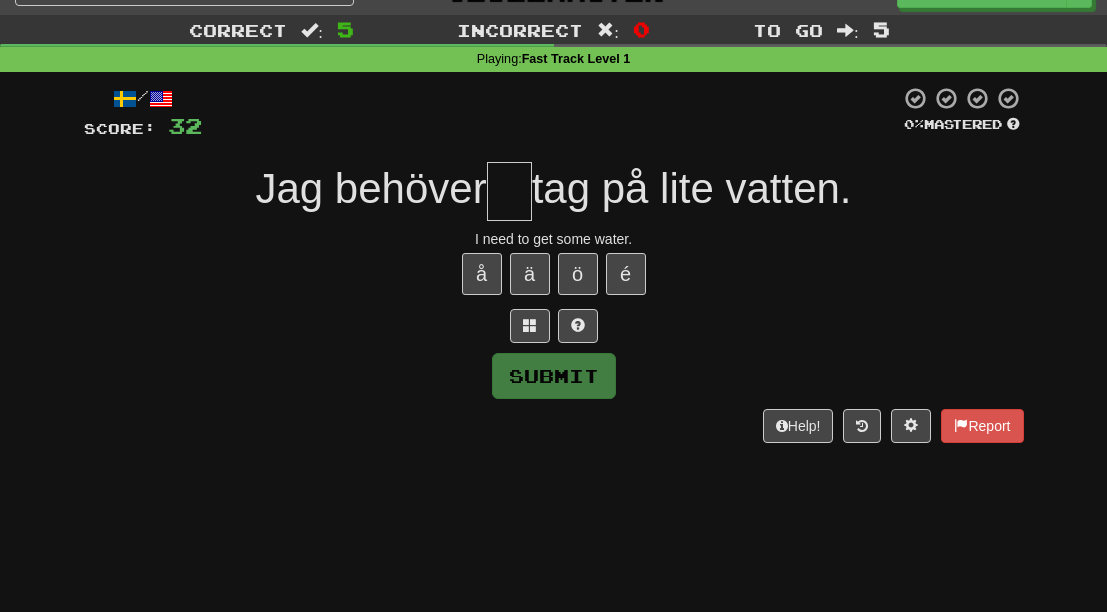 click on "/  Score:   32 0 %  Mastered Jag behöver   tag på lite vatten. I need to get some water. å ä ö é Submit  Help!  Report" at bounding box center (554, 264) 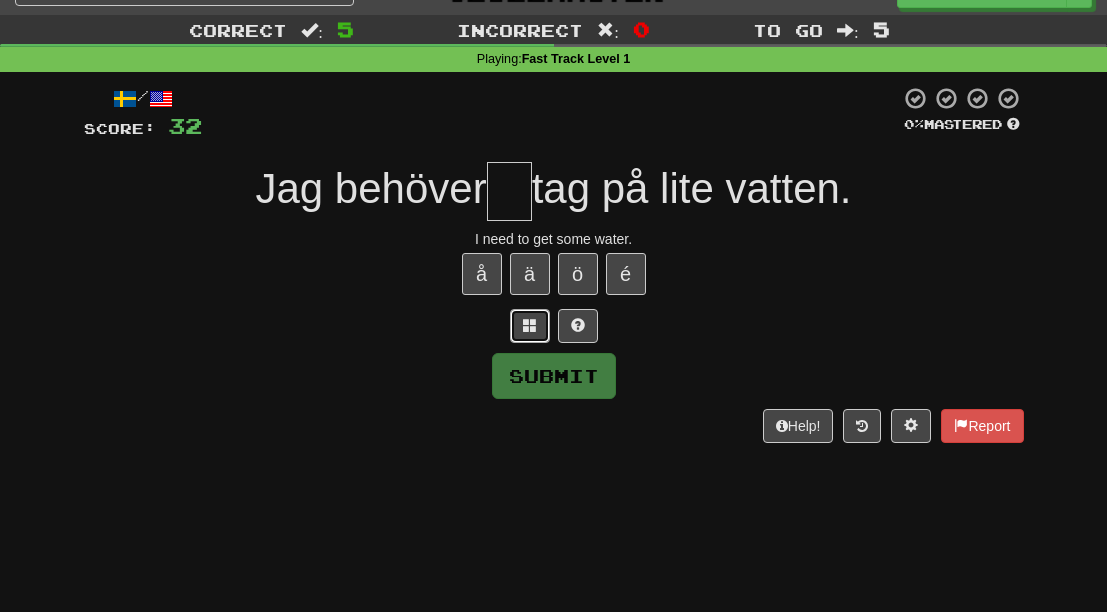 click at bounding box center [530, 326] 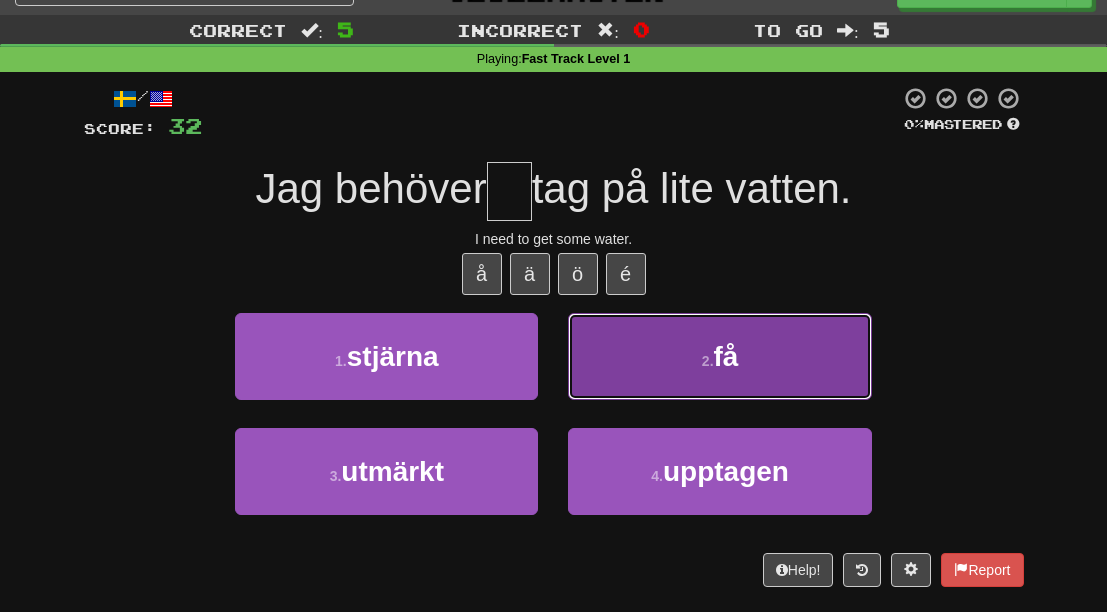 click on "2 .  få" at bounding box center [719, 356] 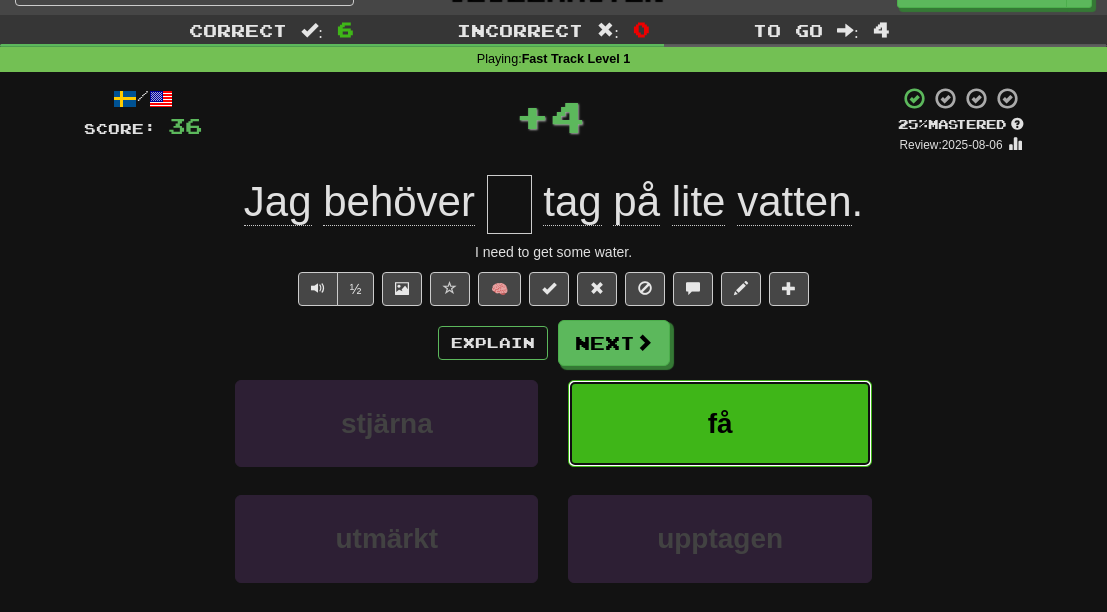 type on "**" 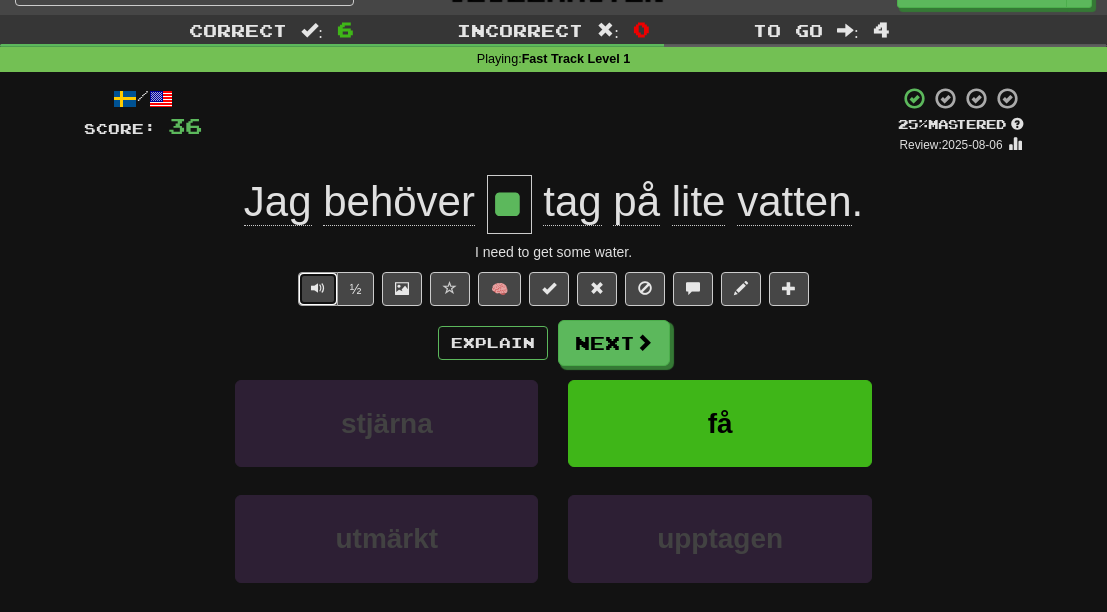 click at bounding box center [318, 288] 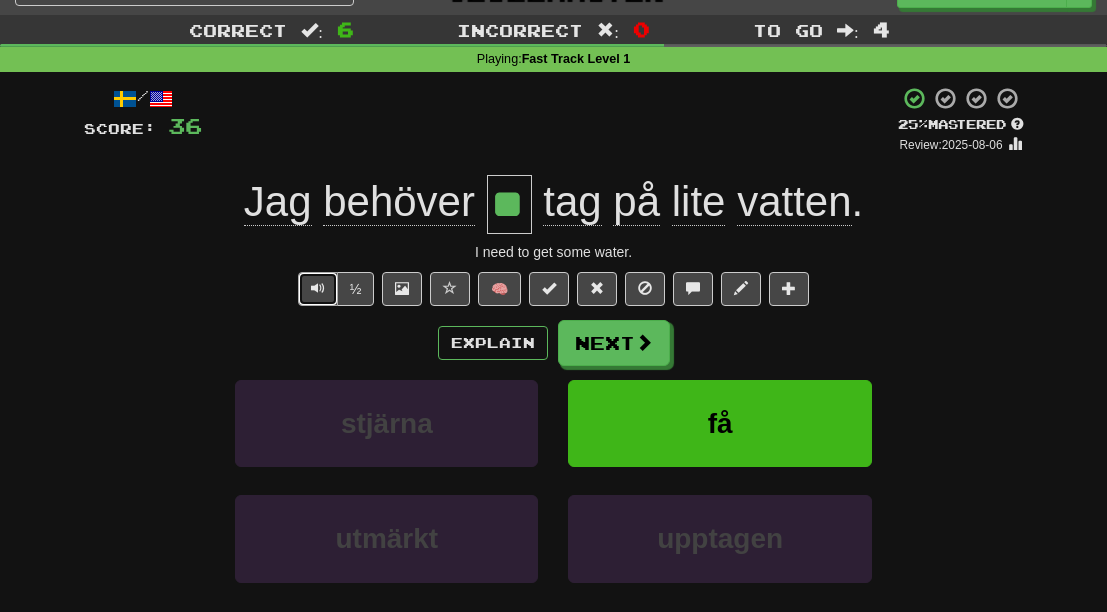 click at bounding box center (318, 288) 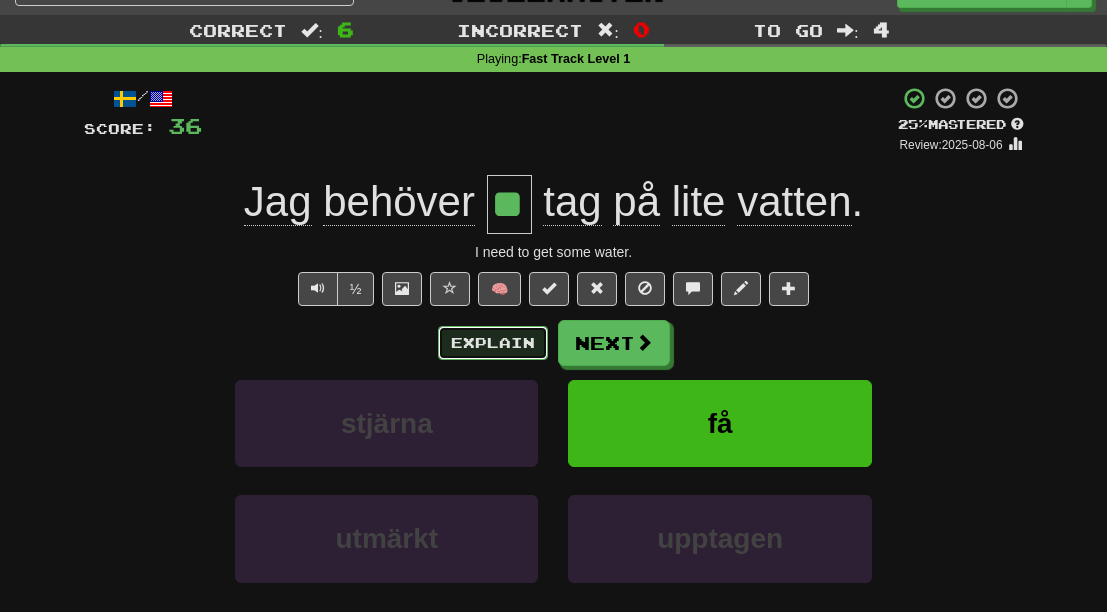 click on "Explain" at bounding box center (493, 343) 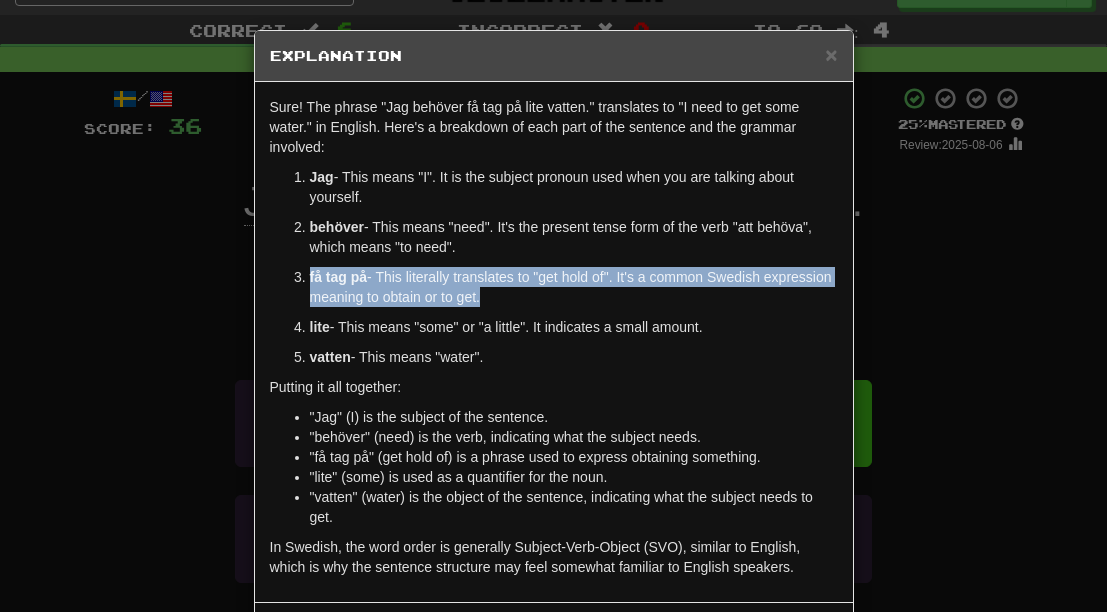 drag, startPoint x: 551, startPoint y: 299, endPoint x: 306, endPoint y: 282, distance: 245.58908 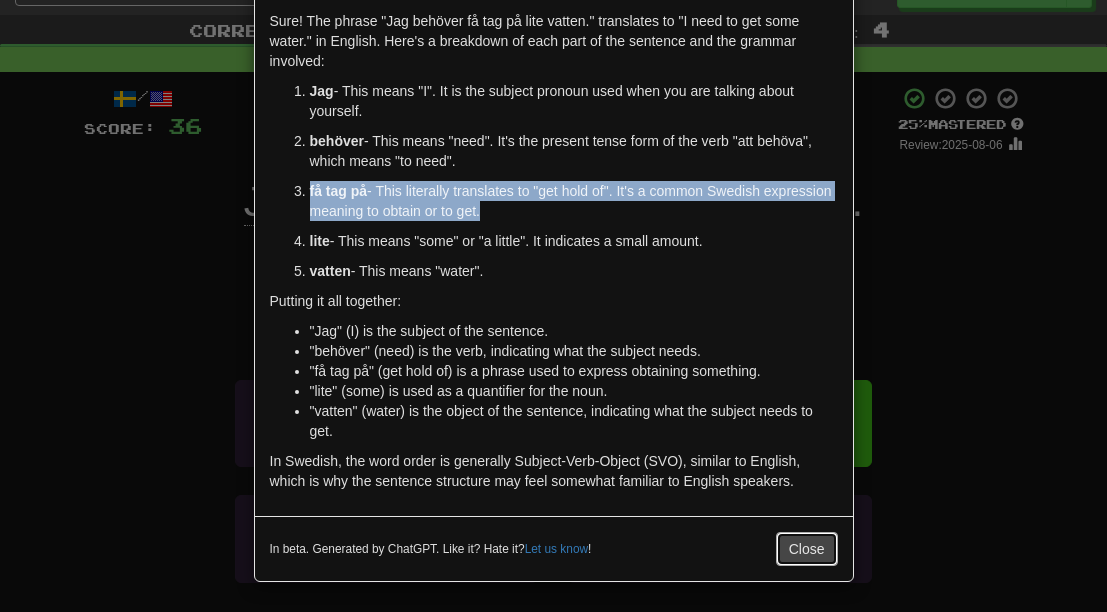 click on "Close" at bounding box center [807, 549] 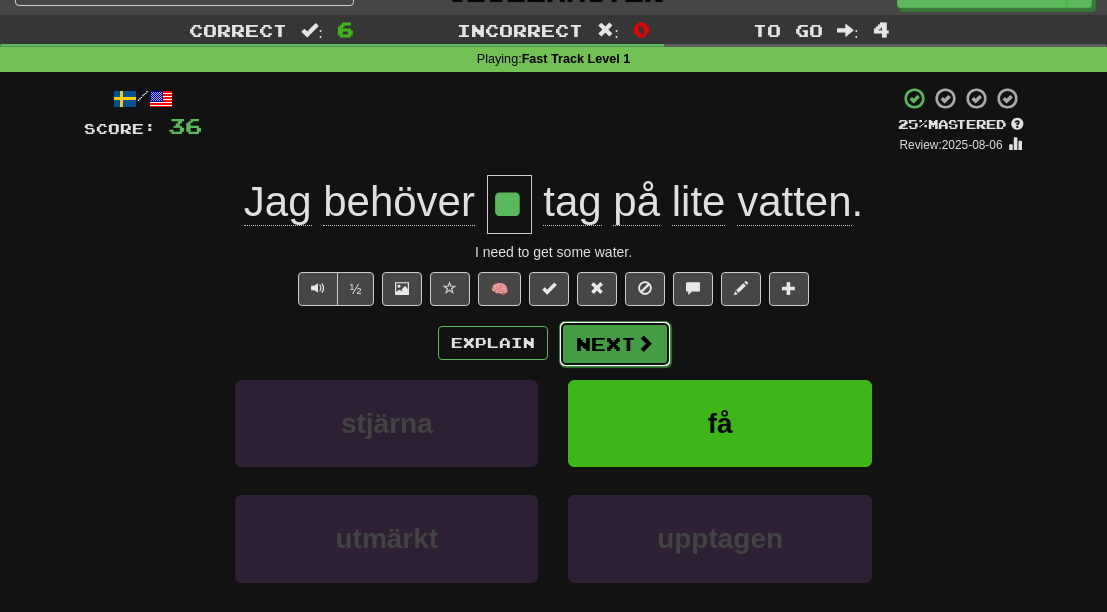 click on "Next" at bounding box center (615, 344) 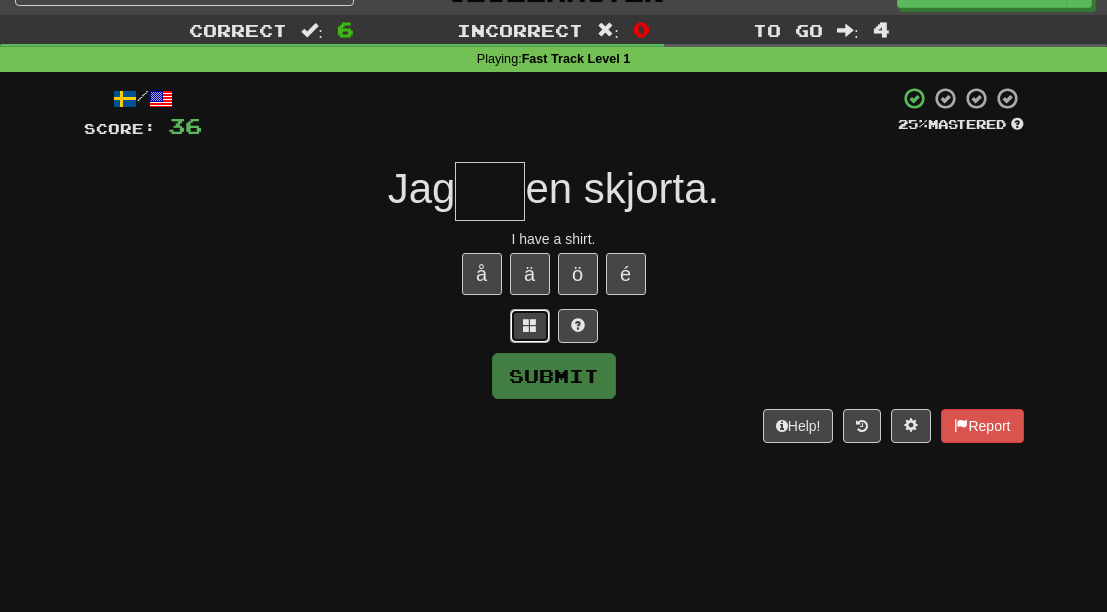 click at bounding box center (530, 325) 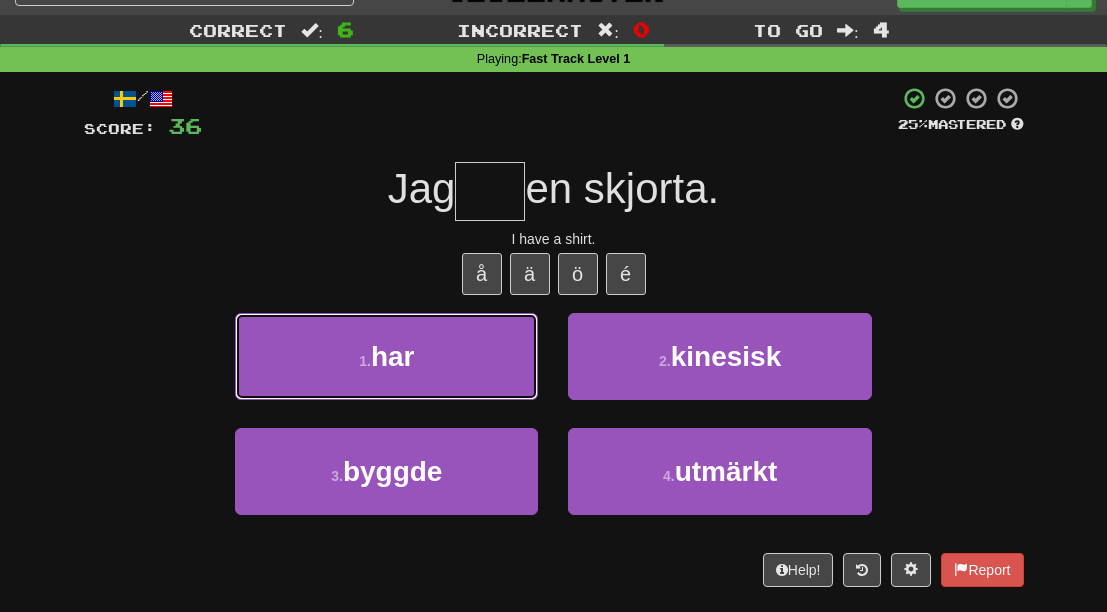 click on "1 .  har" at bounding box center (386, 356) 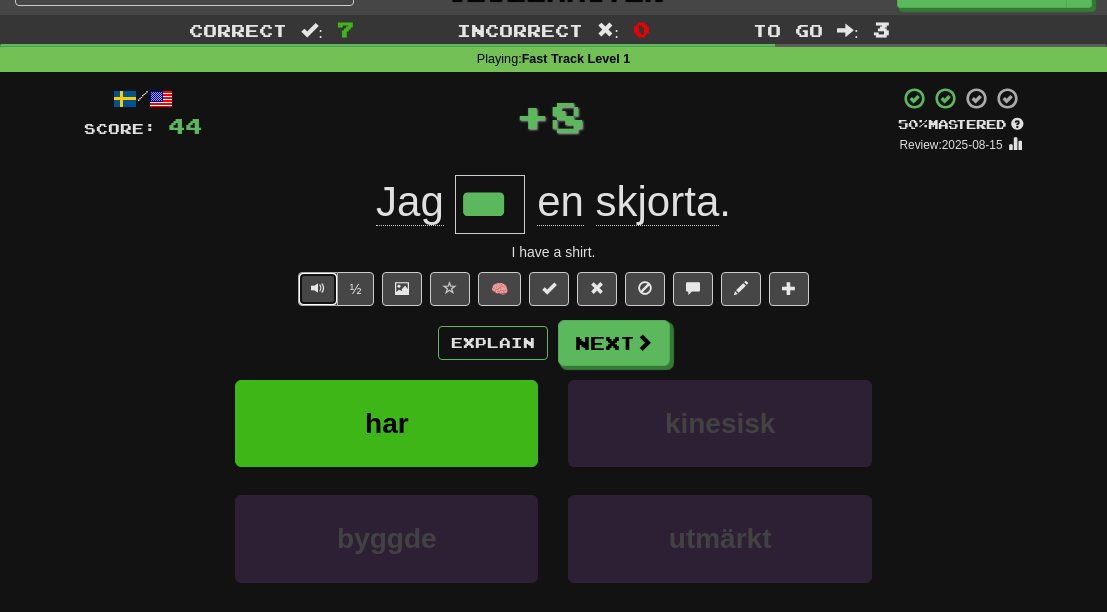 click at bounding box center [318, 289] 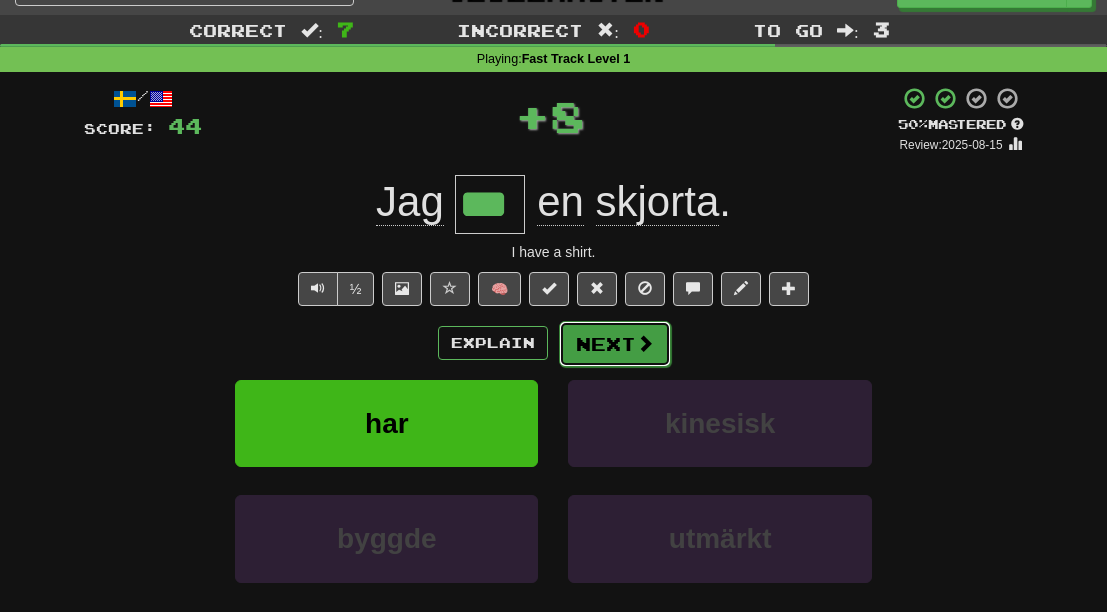 click at bounding box center [645, 343] 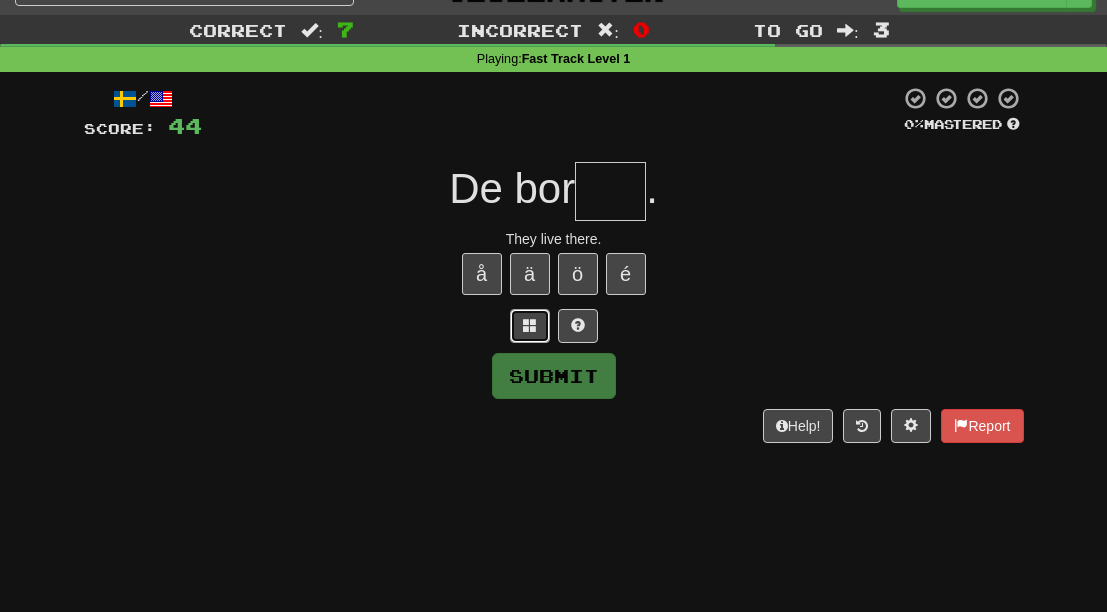 click at bounding box center (530, 326) 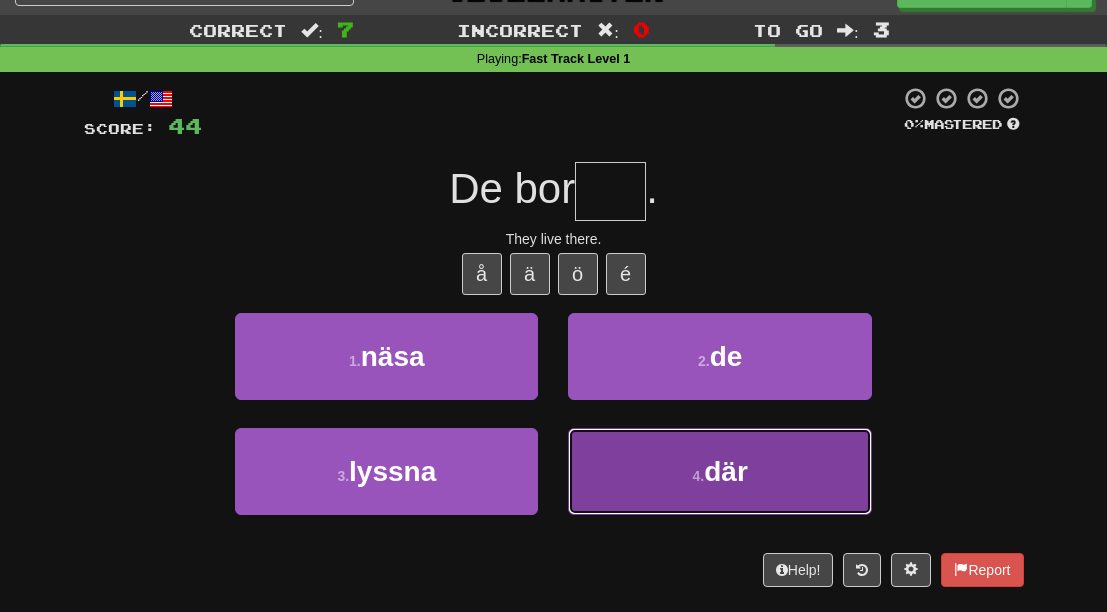 click on "4 .  där" at bounding box center (719, 471) 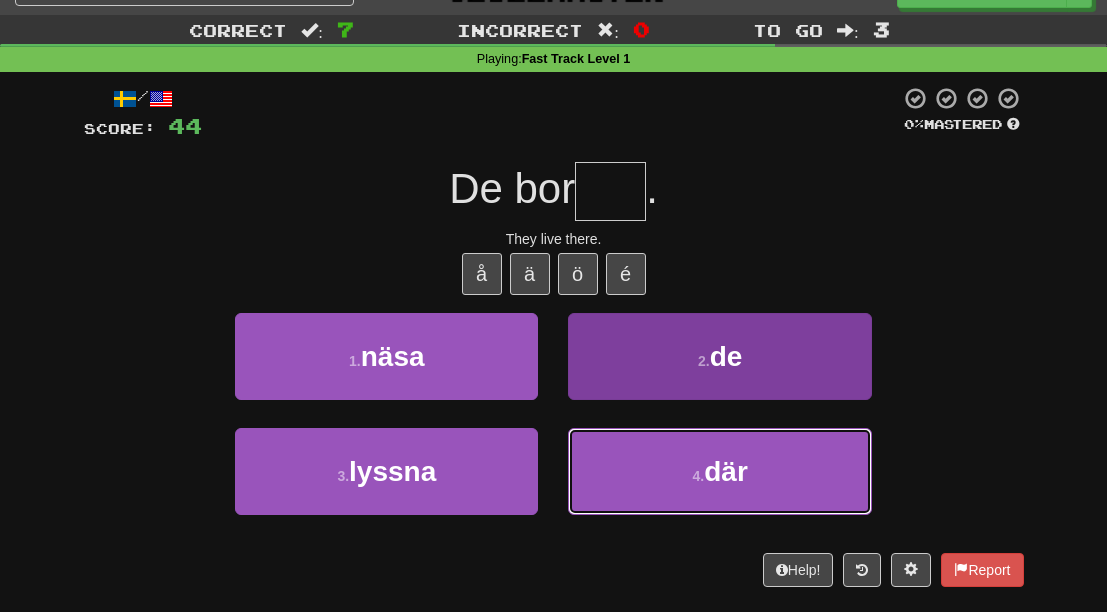type on "***" 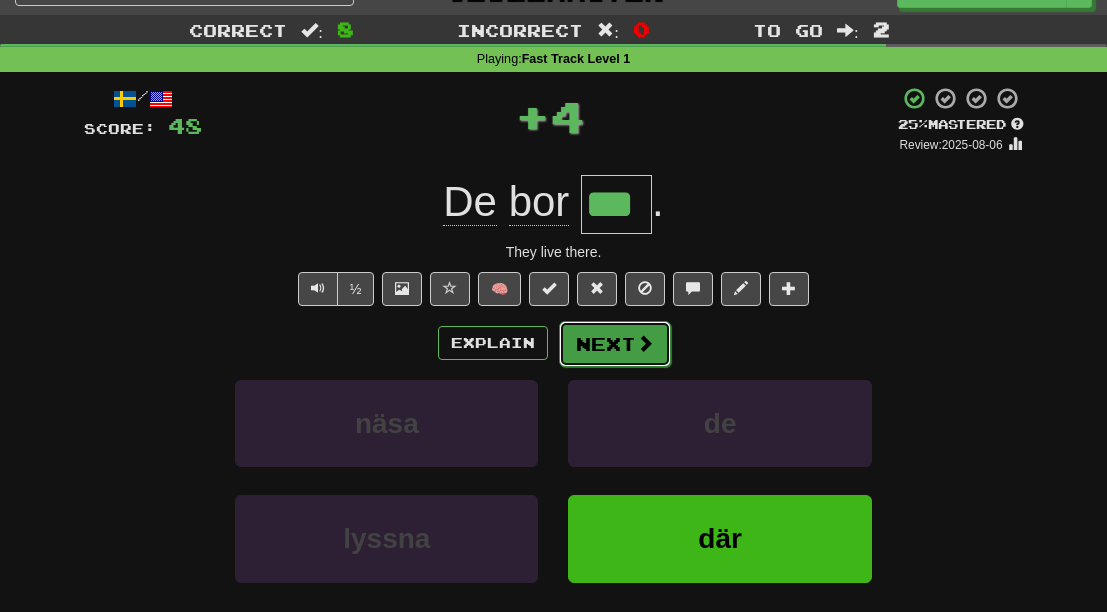 click on "Next" at bounding box center (615, 344) 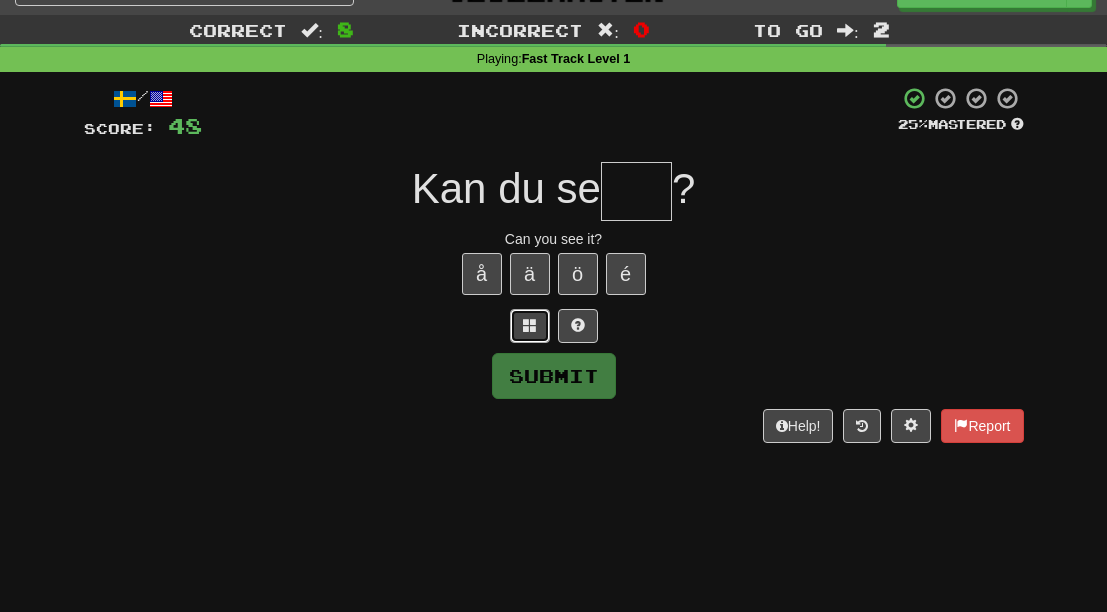 click at bounding box center (530, 325) 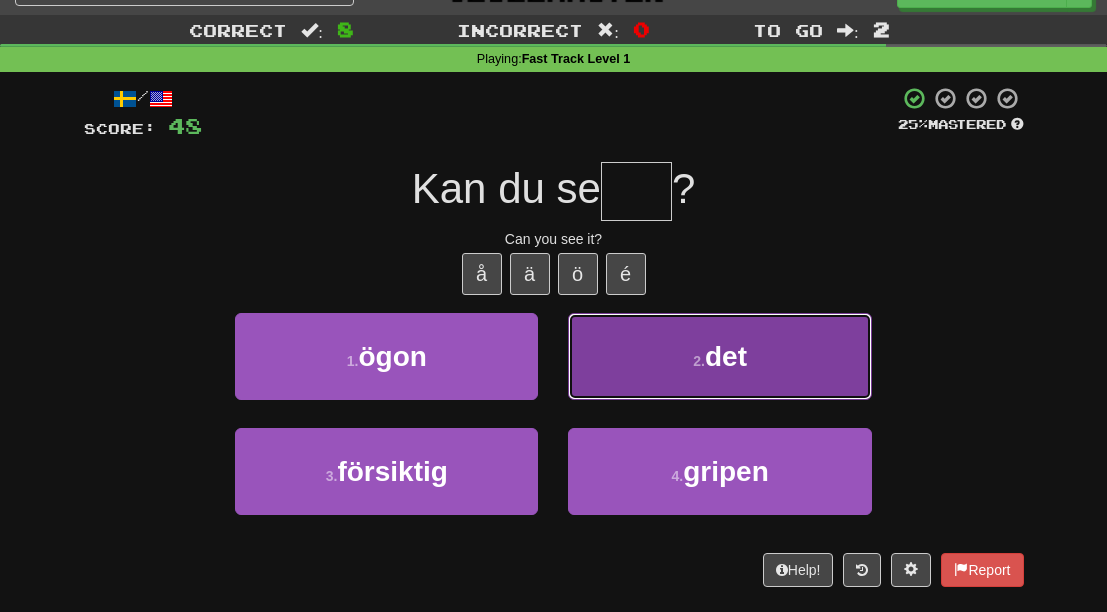 click on "2 .  det" at bounding box center [719, 356] 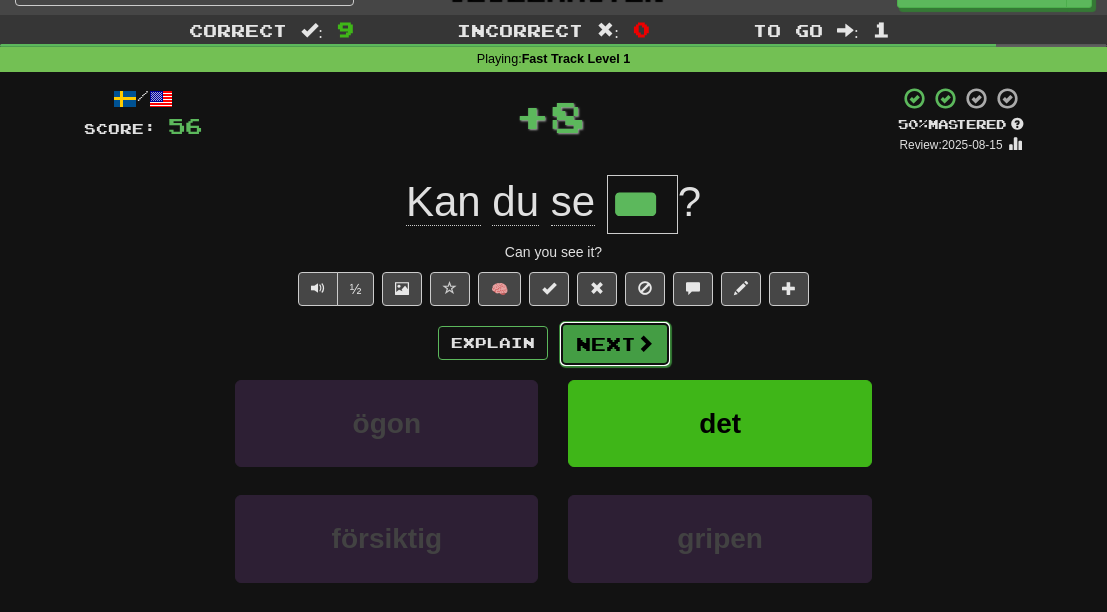 click on "Next" at bounding box center (615, 344) 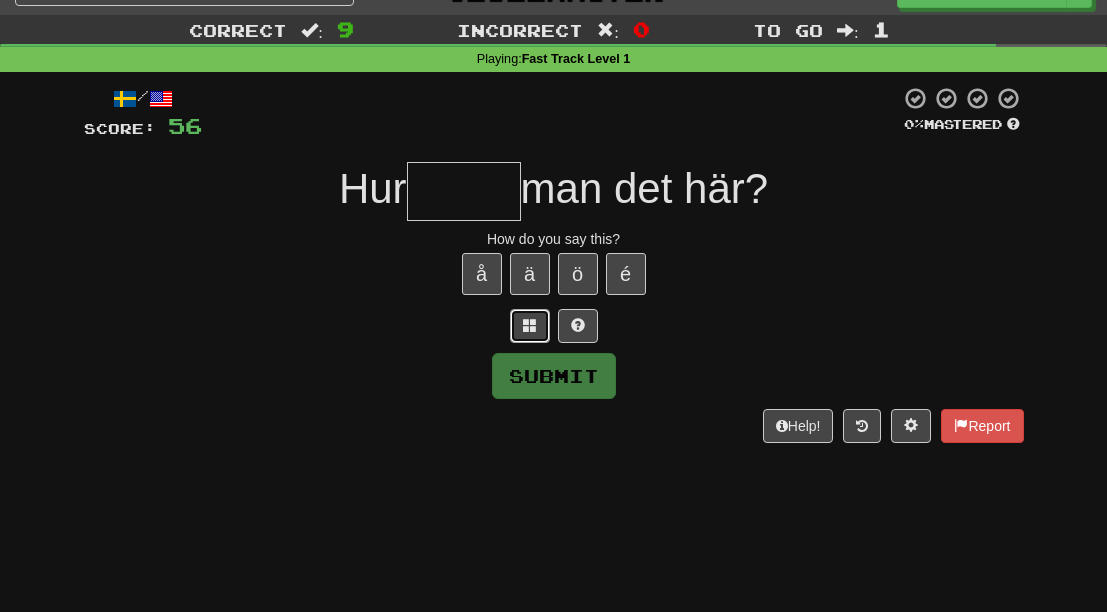 click at bounding box center (530, 325) 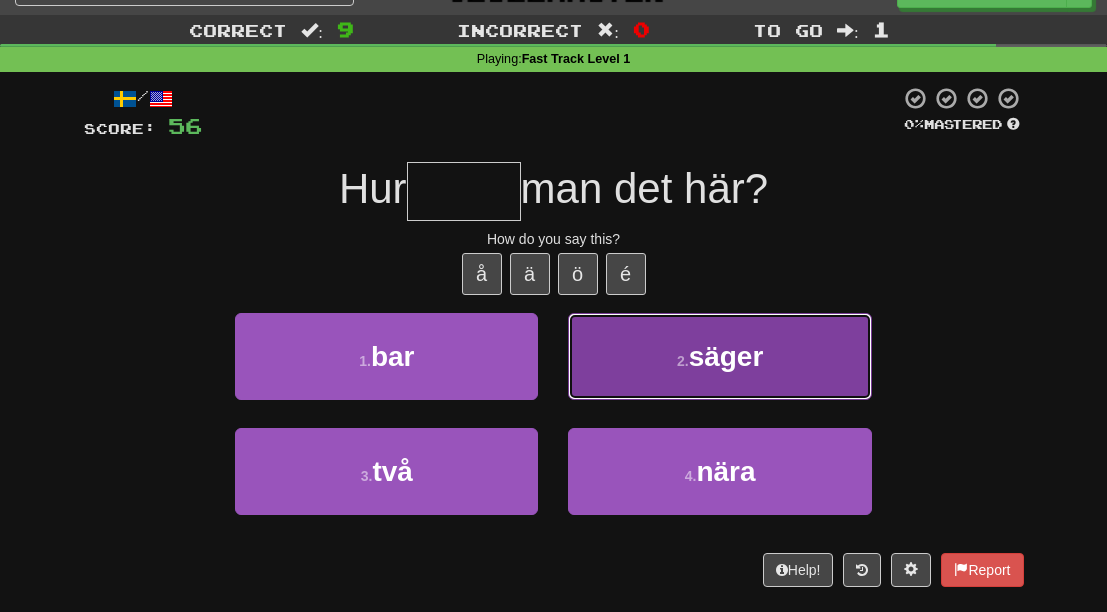 click on "2 .  säger" at bounding box center [719, 356] 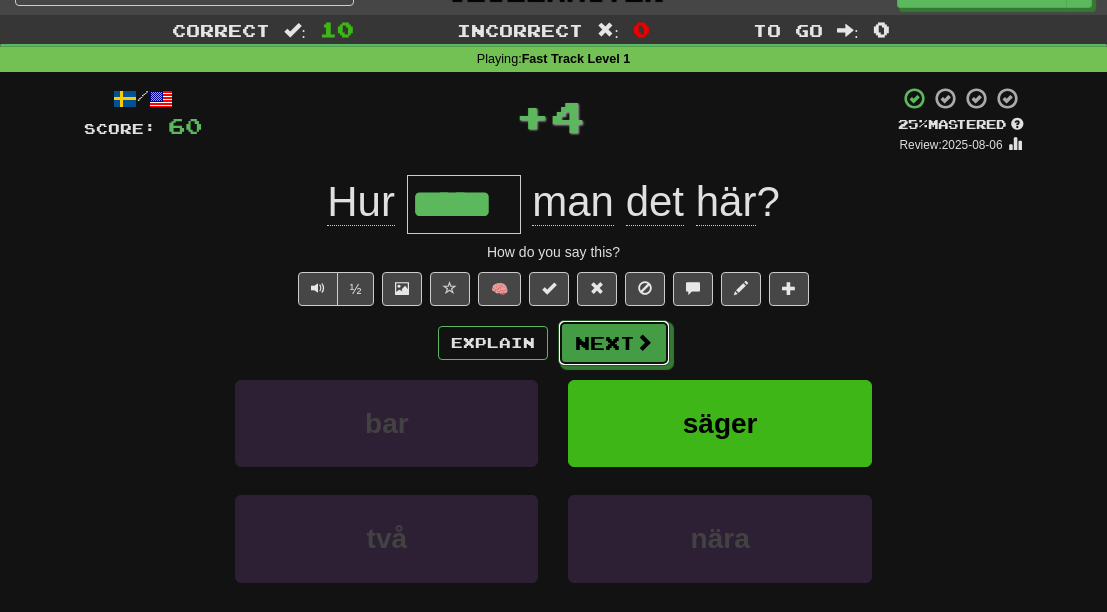 click on "Next" at bounding box center (614, 343) 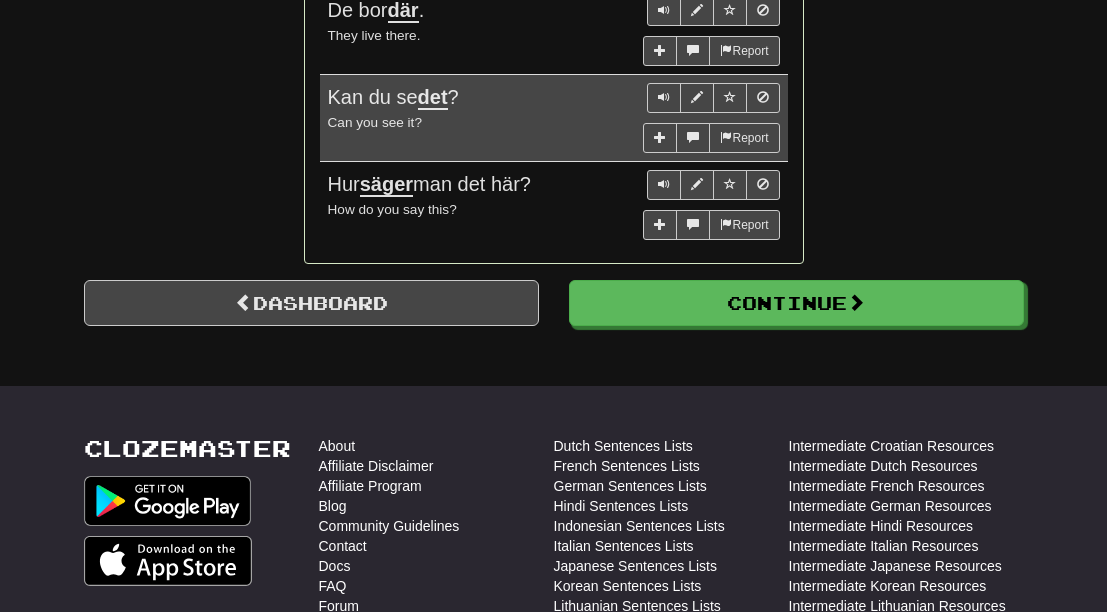 scroll, scrollTop: 1745, scrollLeft: 0, axis: vertical 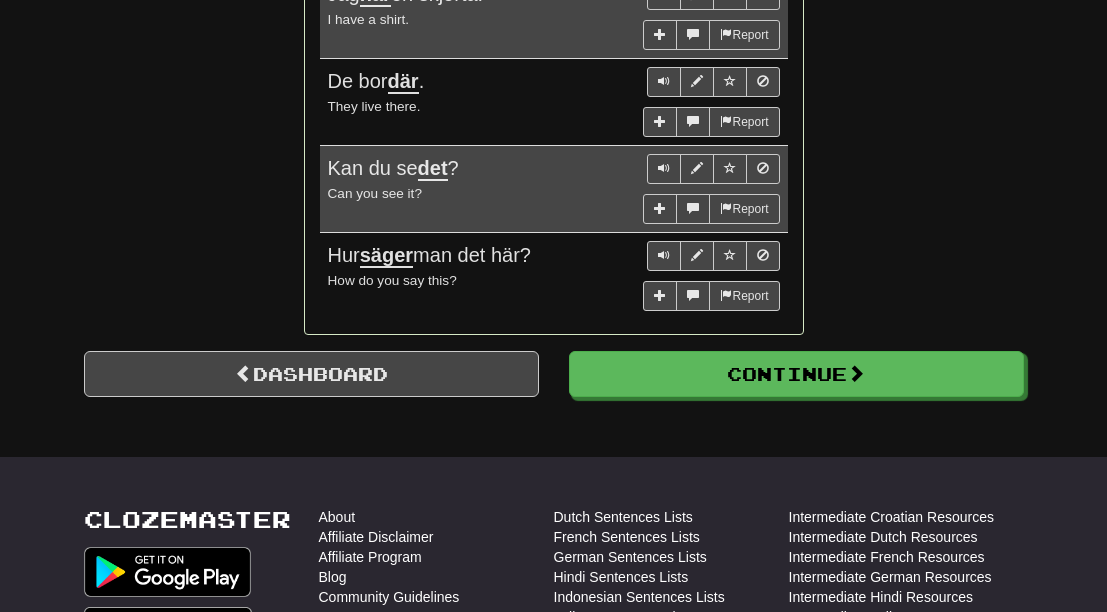 drag, startPoint x: 543, startPoint y: 262, endPoint x: 327, endPoint y: 258, distance: 216.03703 